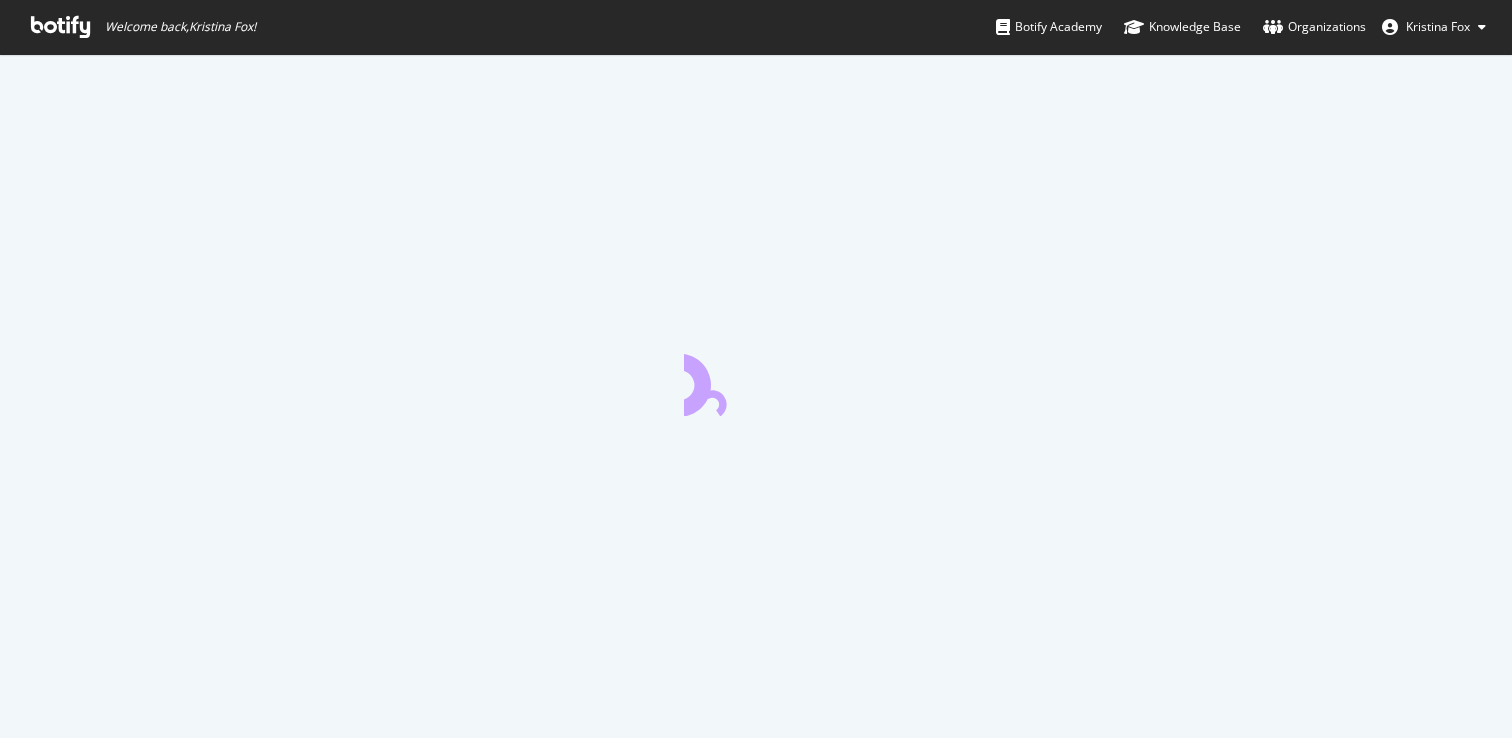 scroll, scrollTop: 0, scrollLeft: 0, axis: both 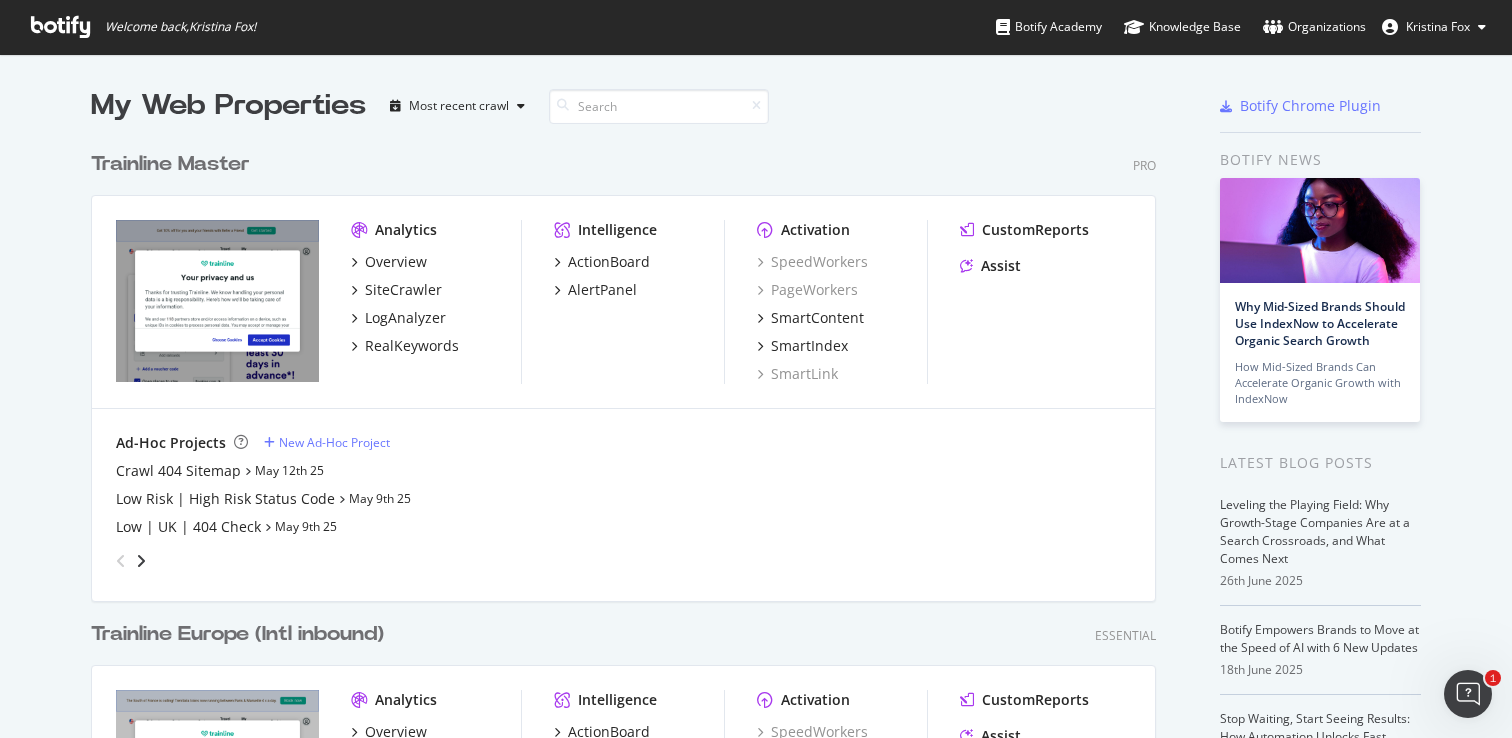 click on "Trainline Master" at bounding box center [170, 164] 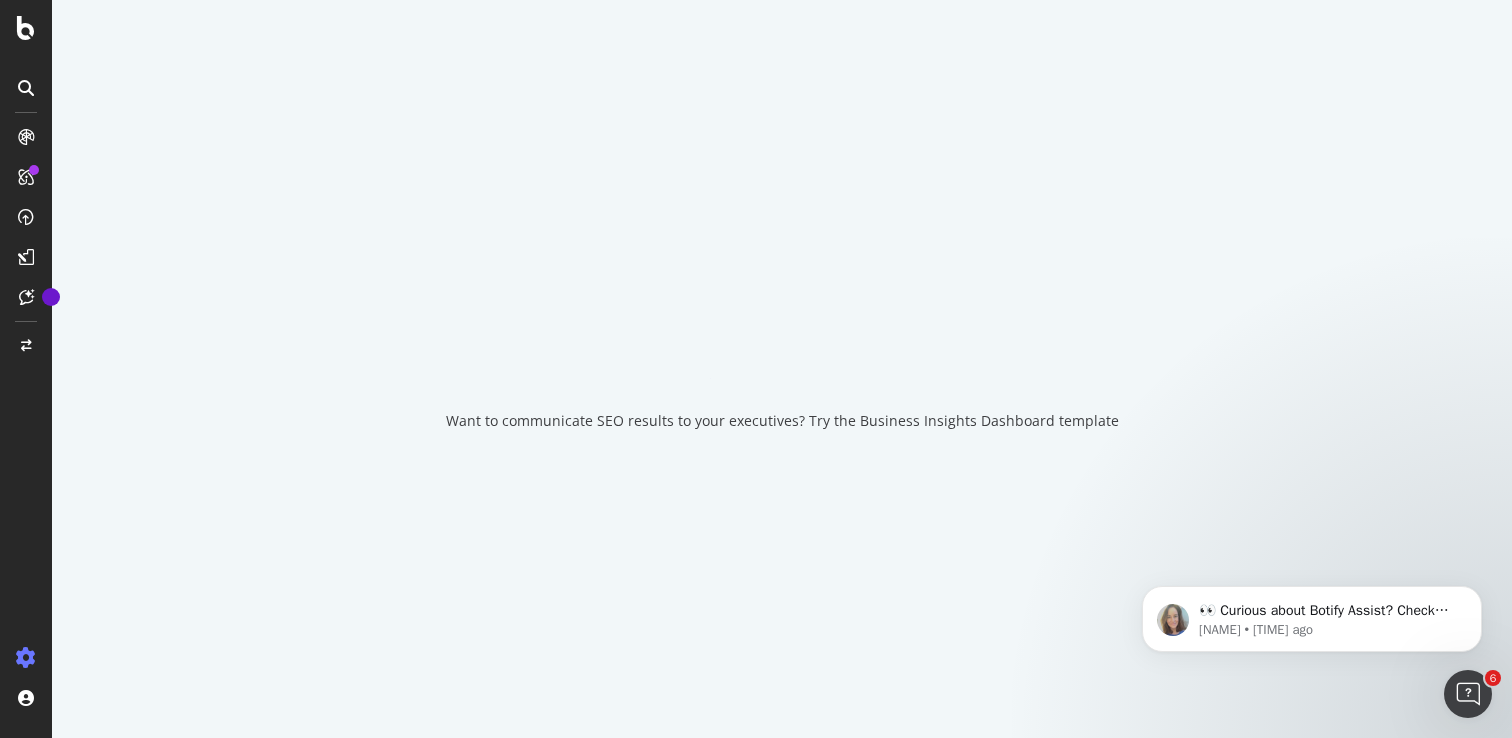 scroll, scrollTop: 0, scrollLeft: 0, axis: both 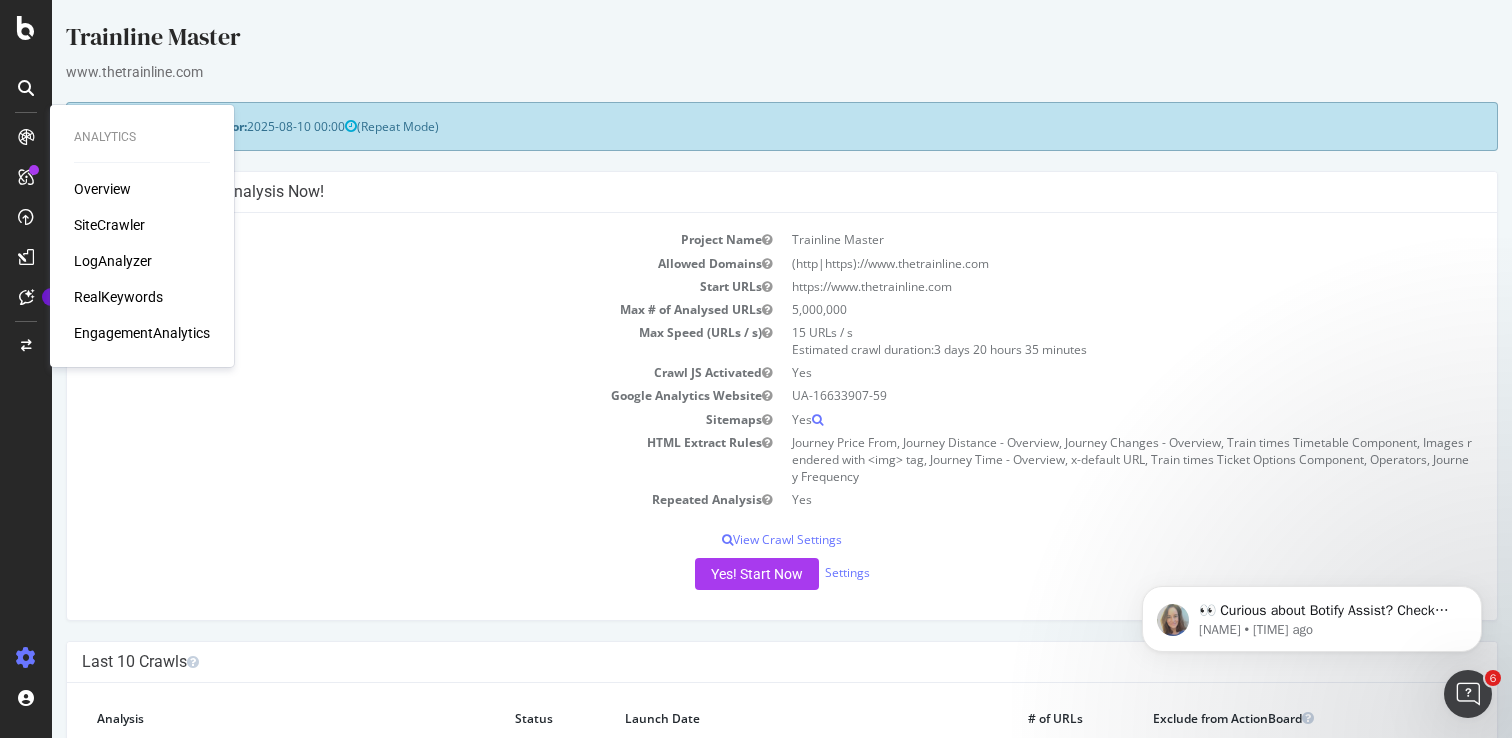click on "RealKeywords" at bounding box center (118, 297) 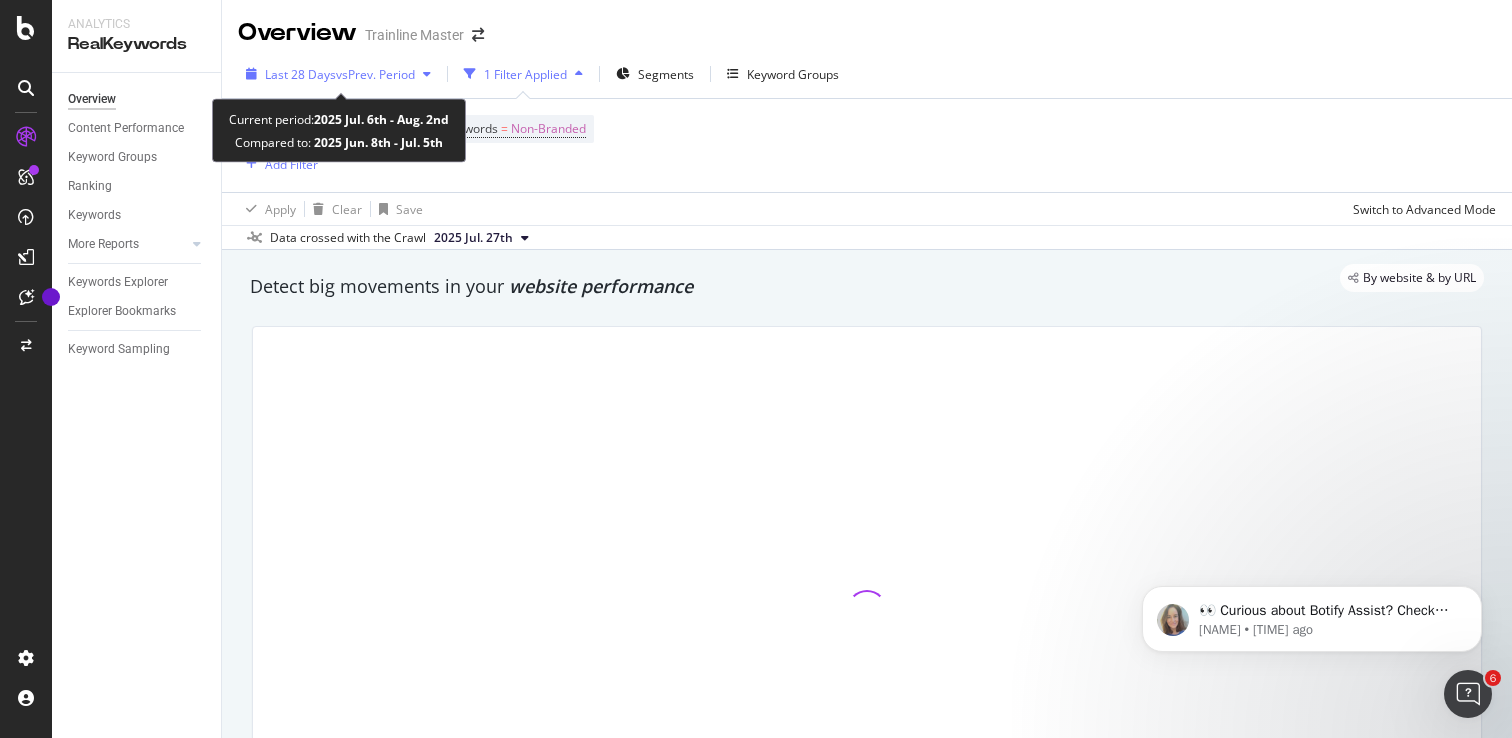 click on "vs  Prev. Period" at bounding box center [375, 74] 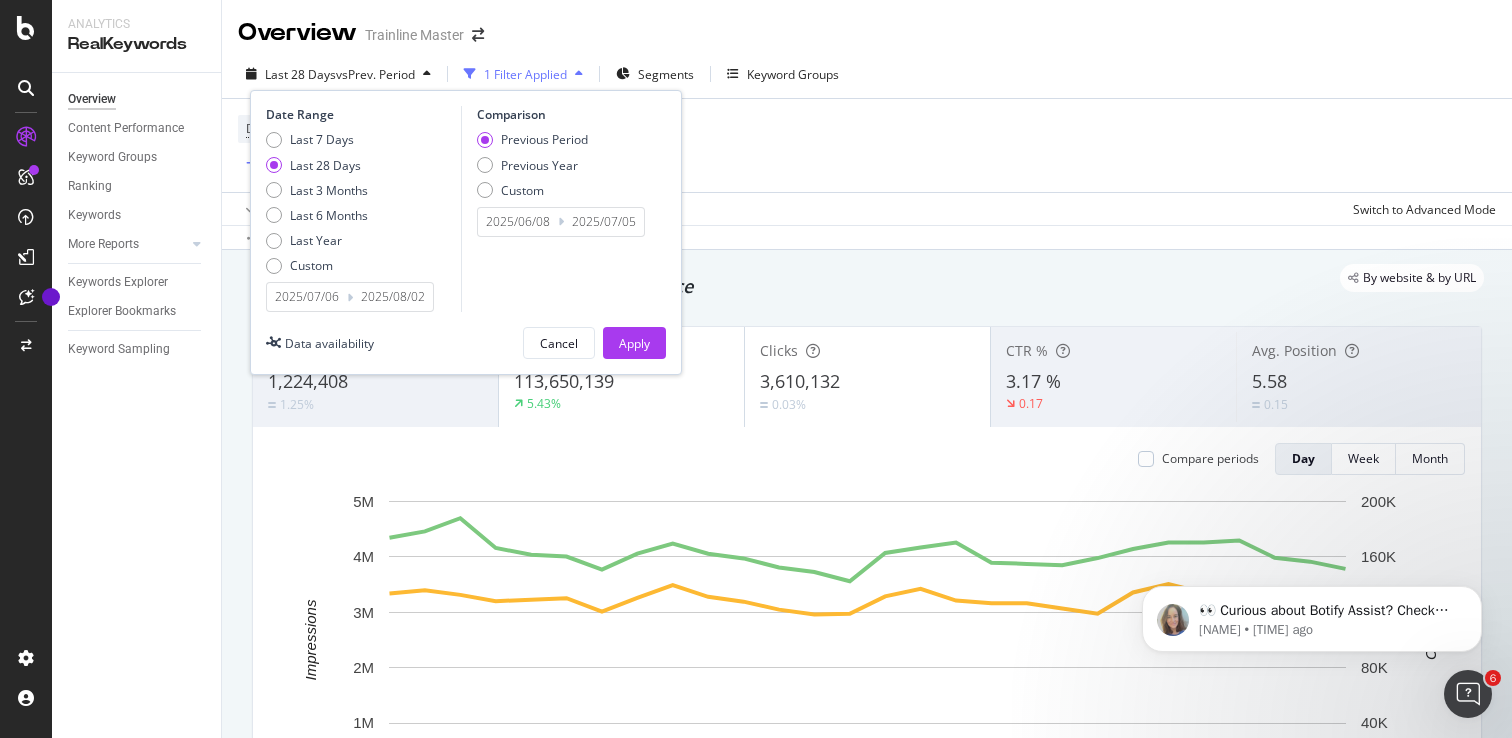 click on "Last 7 Days Last 28 Days Last 3 Months Last 6 Months Last Year Custom" at bounding box center (317, 206) 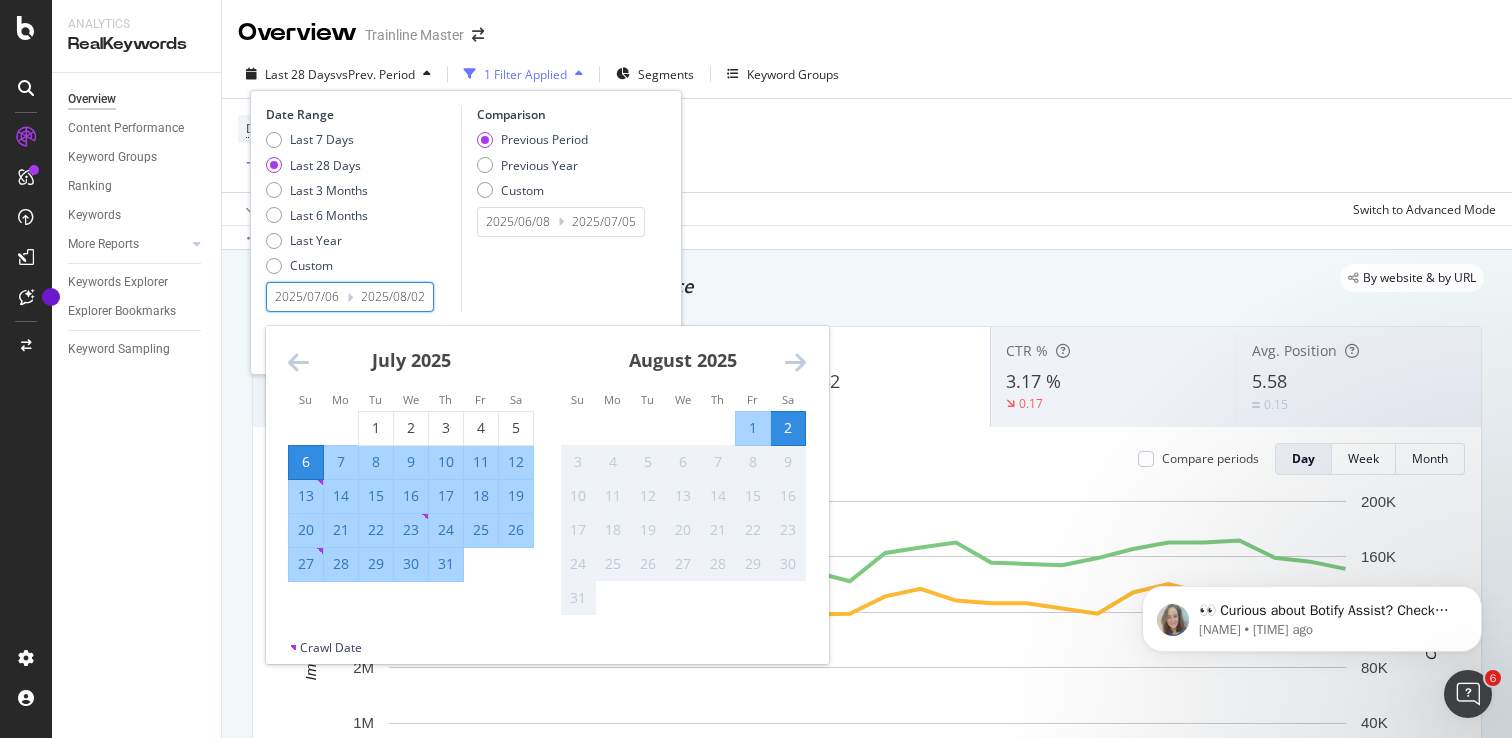 click on "27" at bounding box center (306, 564) 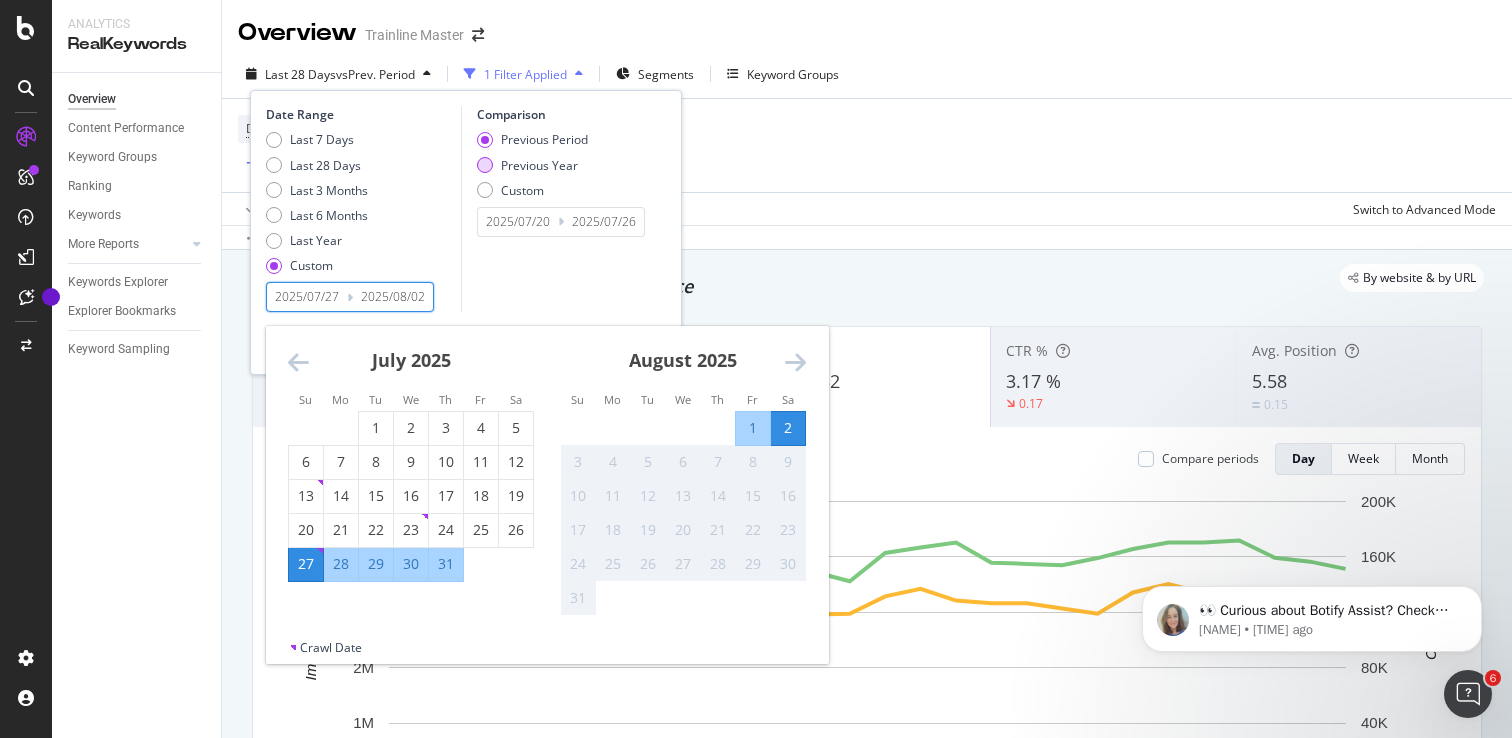 click on "Previous Year" at bounding box center [539, 165] 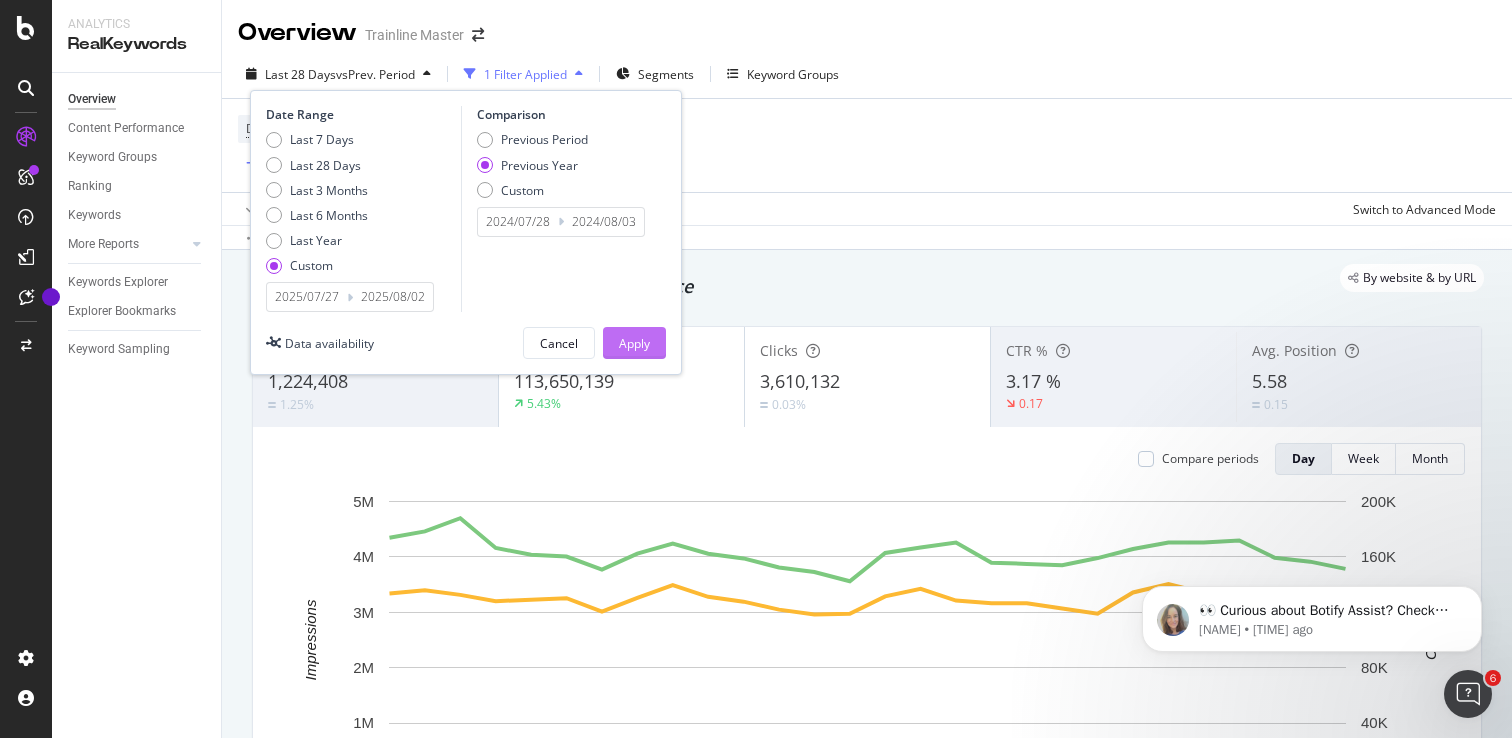 click on "Apply" at bounding box center [634, 343] 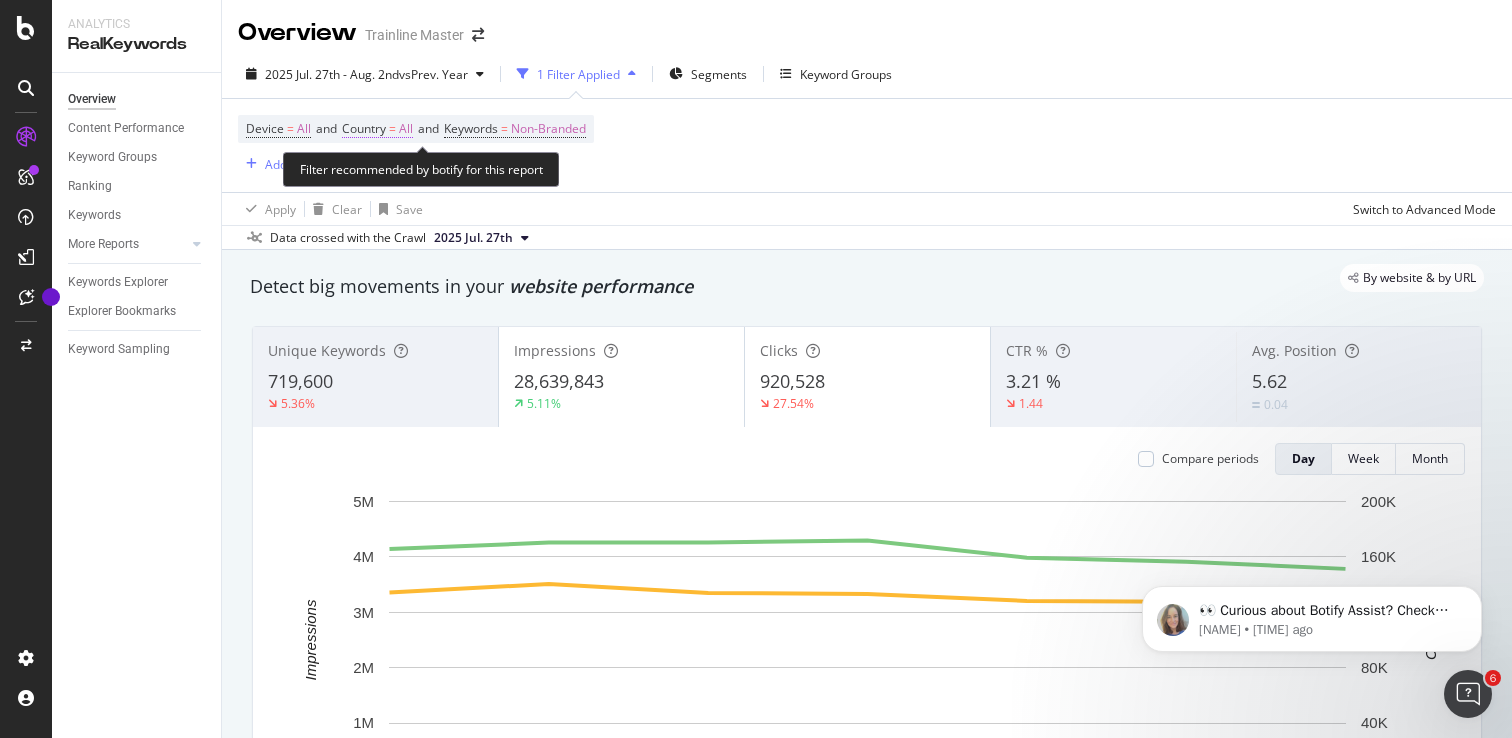click on "Country" at bounding box center (364, 128) 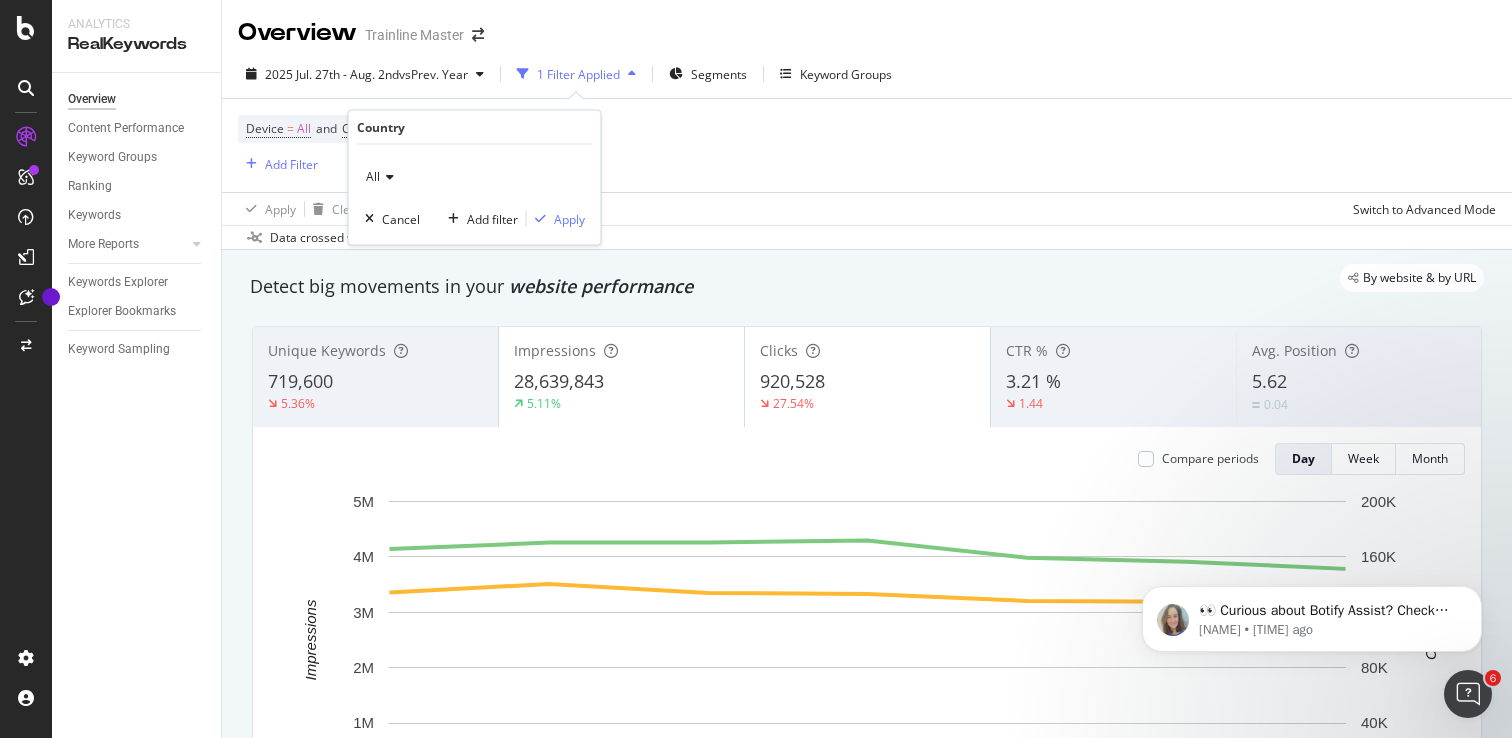 click on "All" at bounding box center [475, 177] 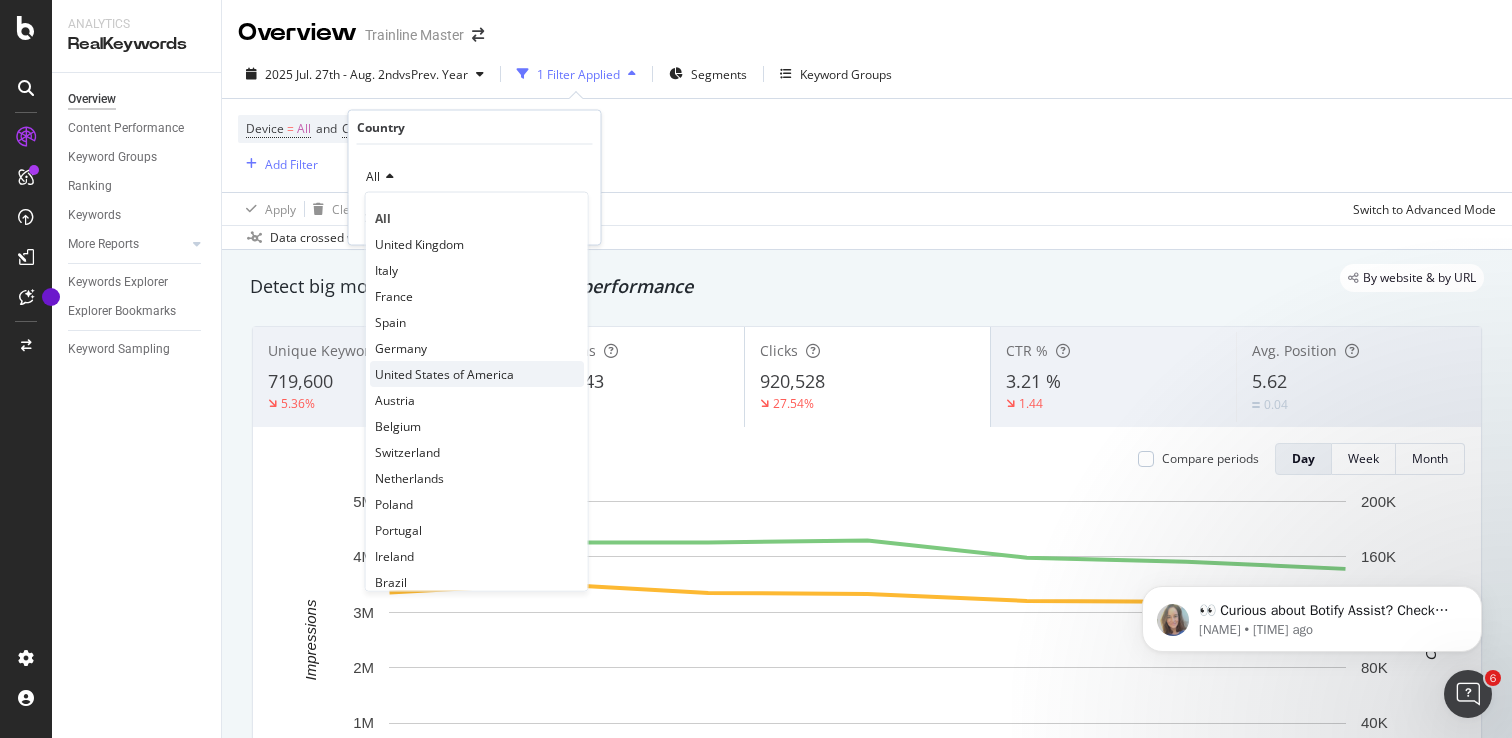 click on "United States of America" at bounding box center [444, 373] 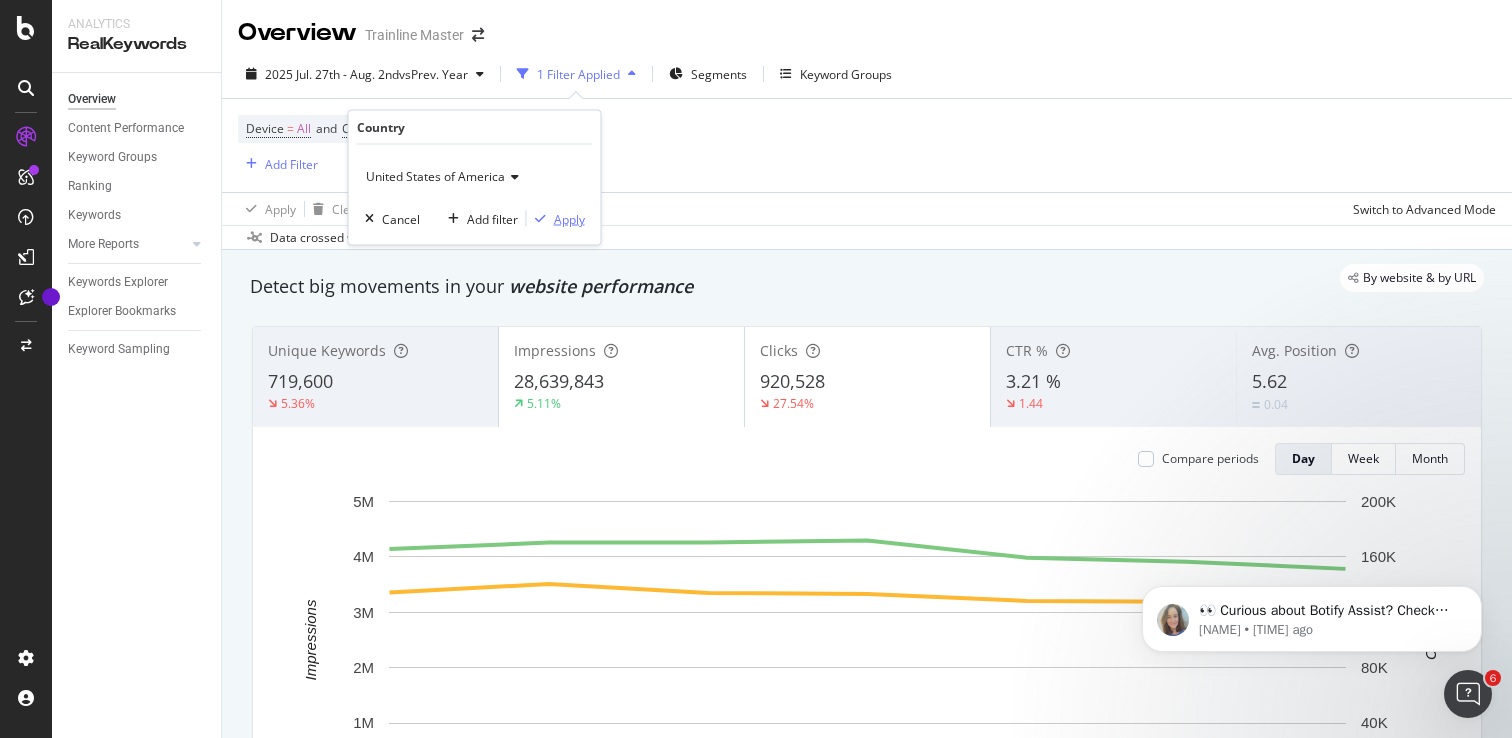click on "Apply" at bounding box center [569, 218] 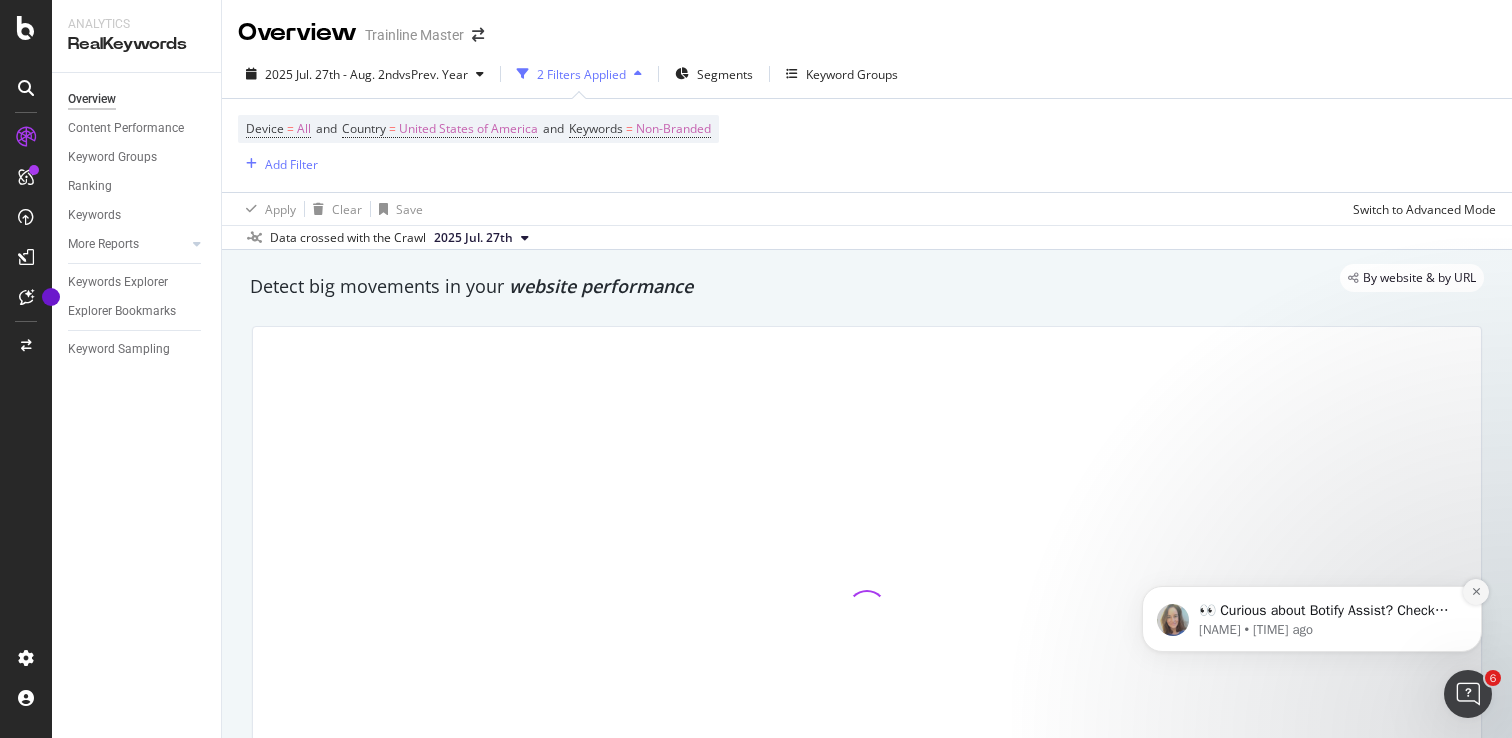 click 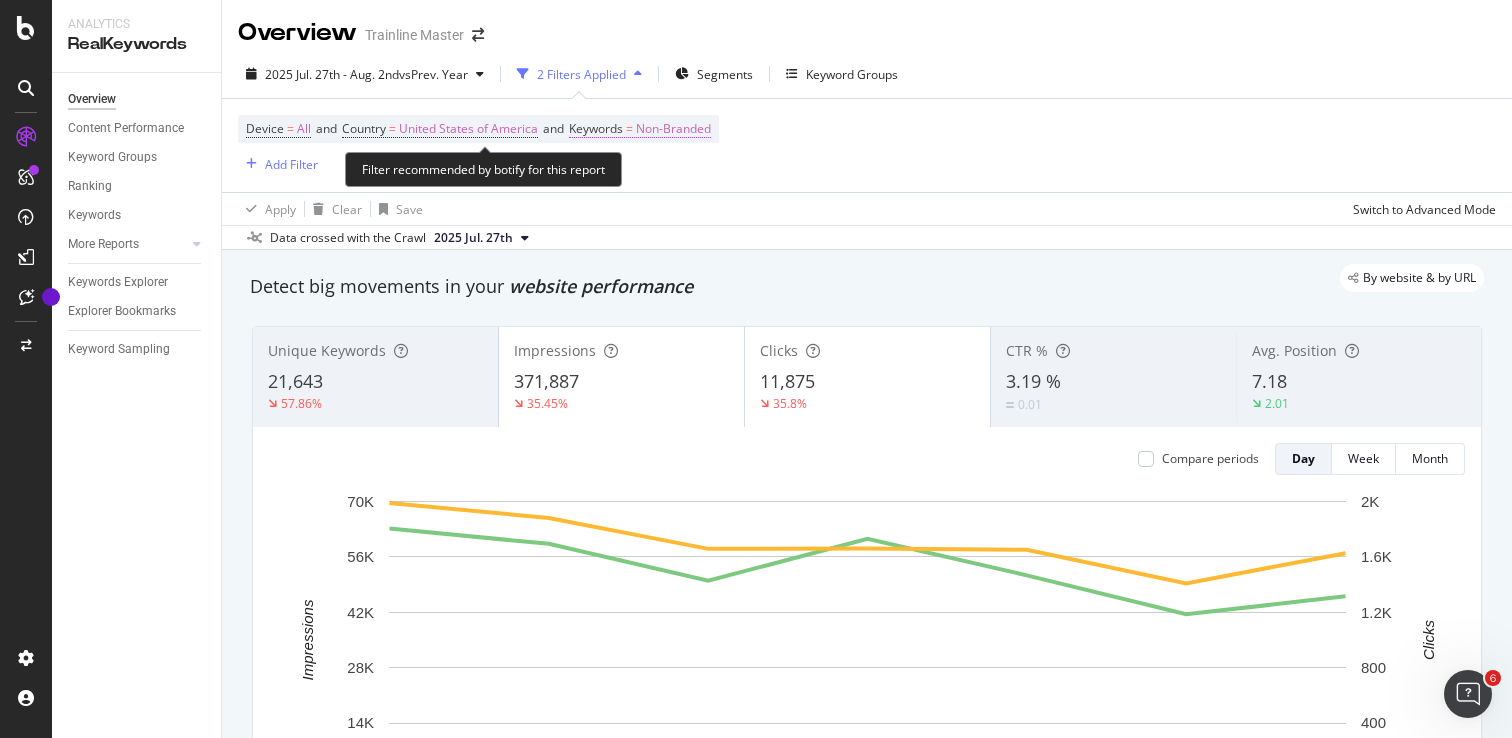 click on "Non-Branded" at bounding box center (673, 129) 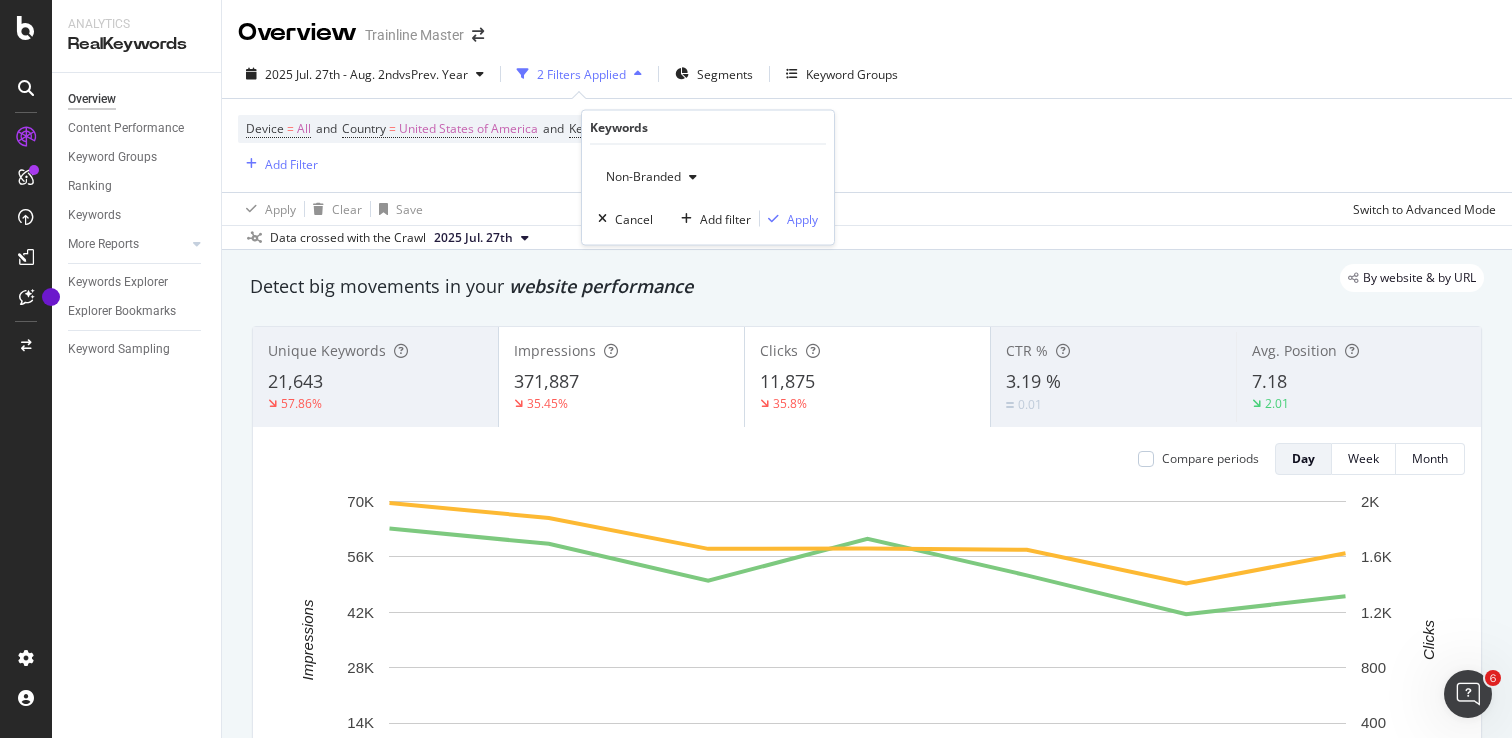 click on "Non-Branded" at bounding box center [639, 176] 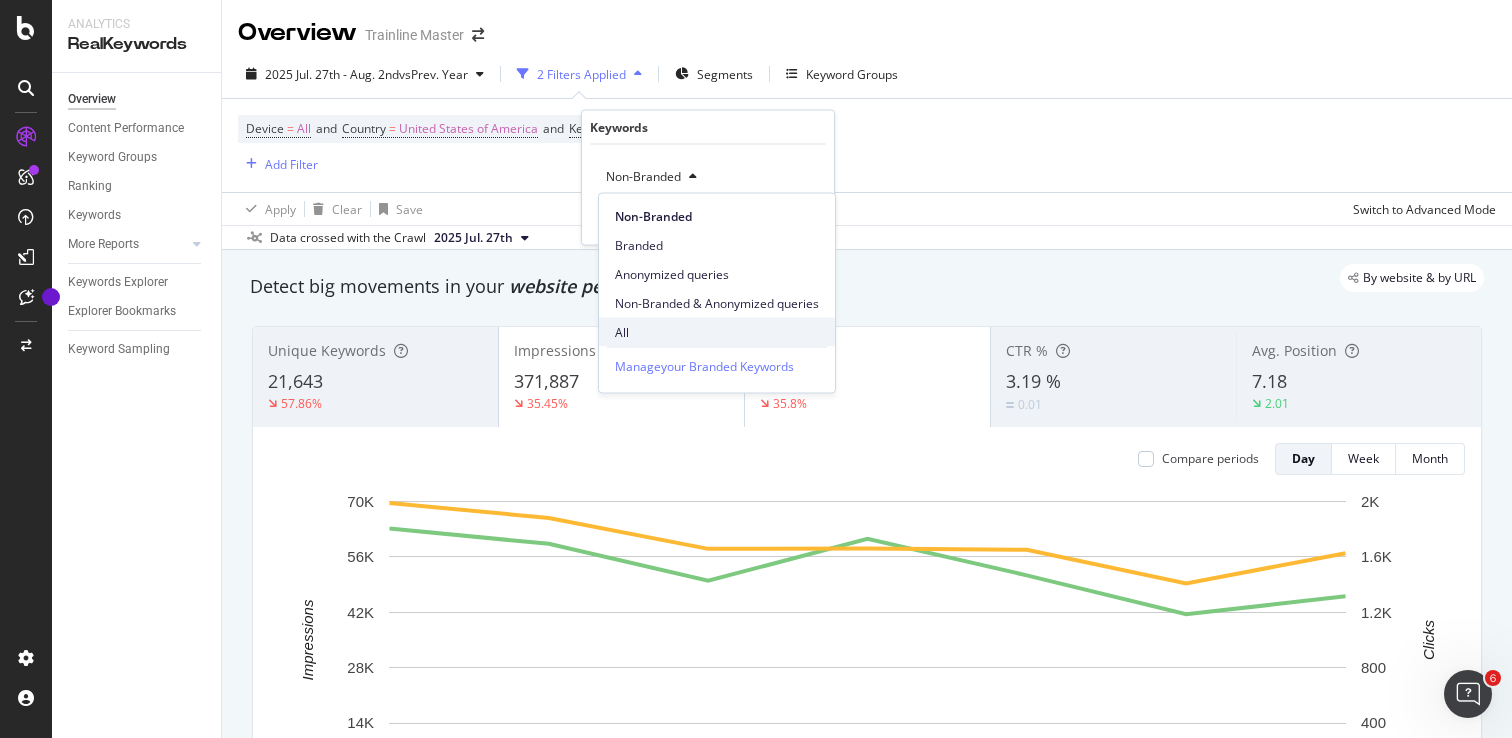 click on "All" at bounding box center (717, 332) 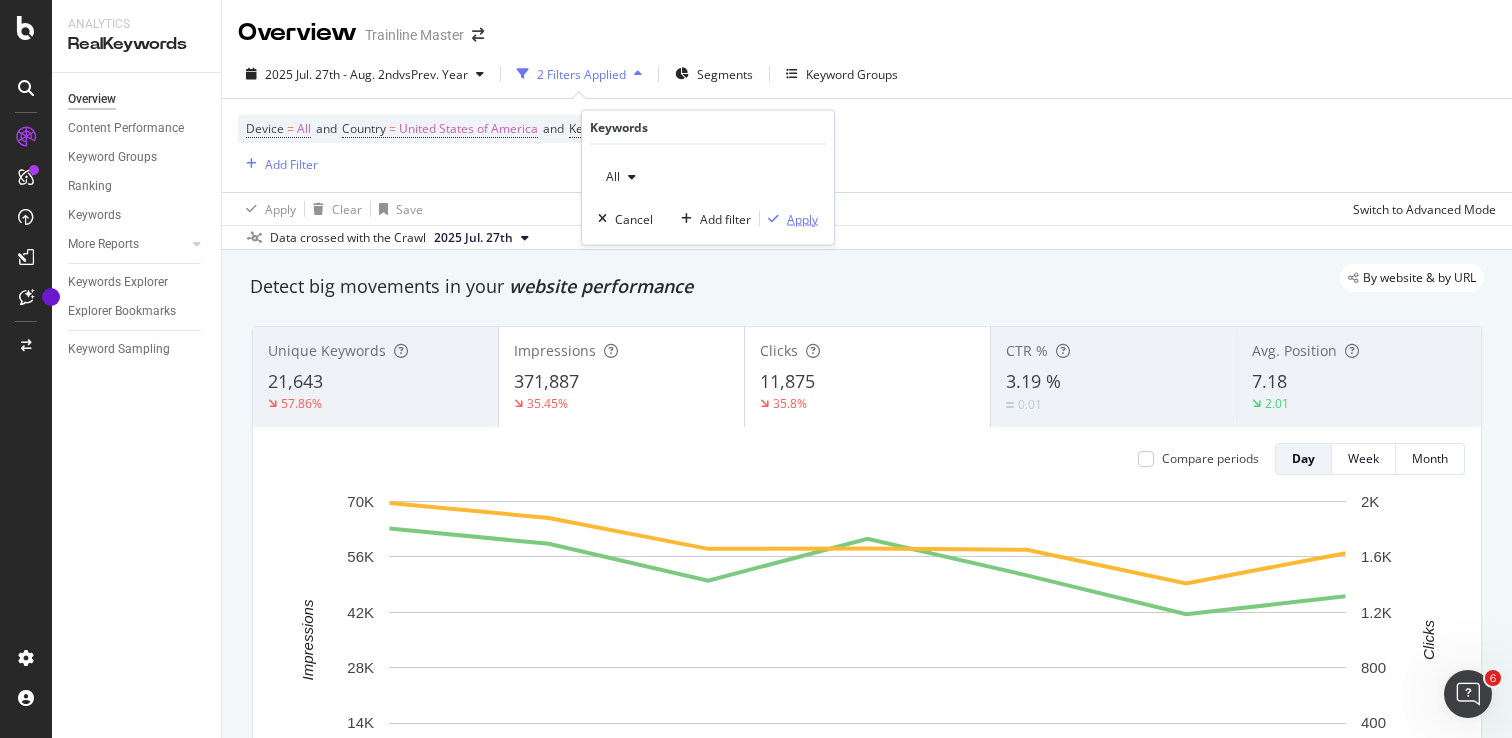 click on "Apply" at bounding box center [802, 218] 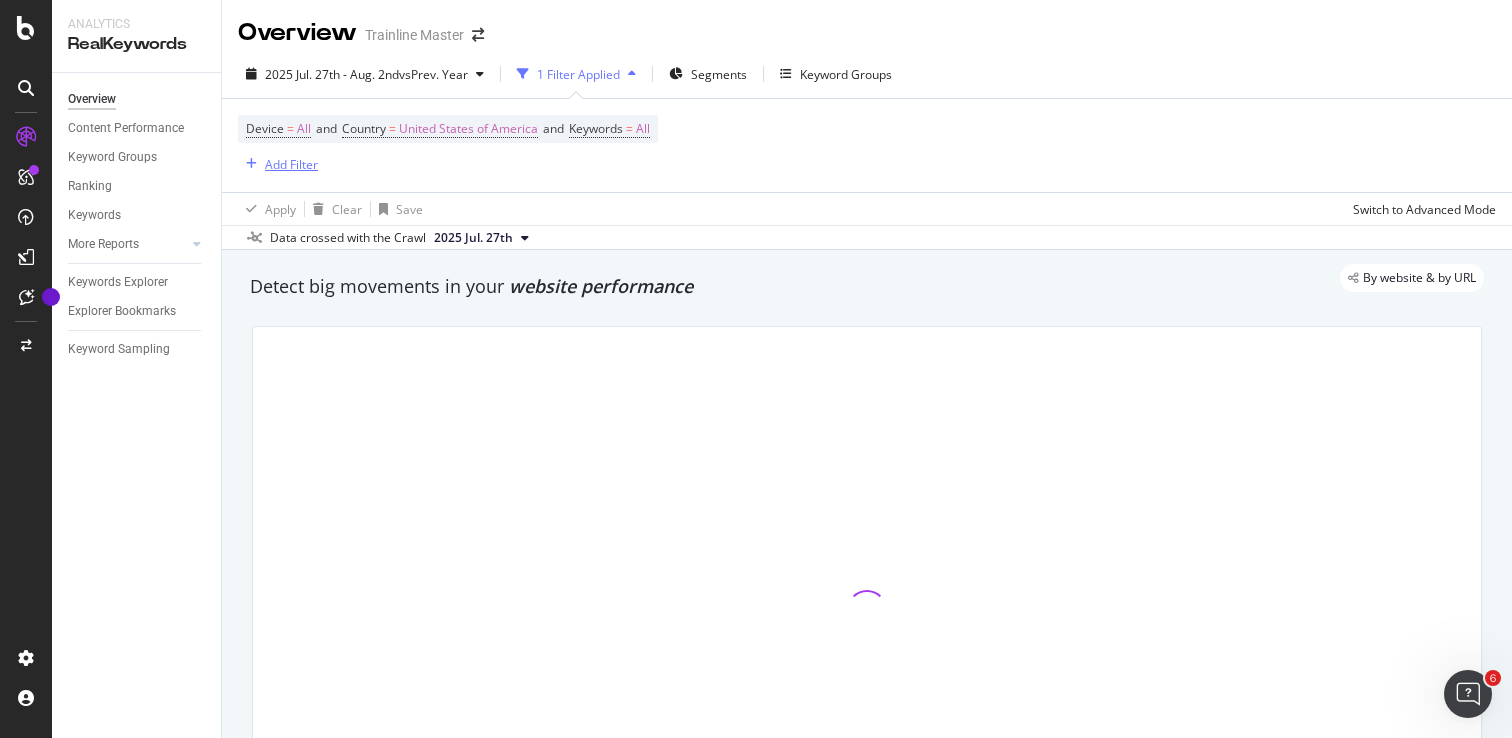 click on "Add Filter" at bounding box center [291, 164] 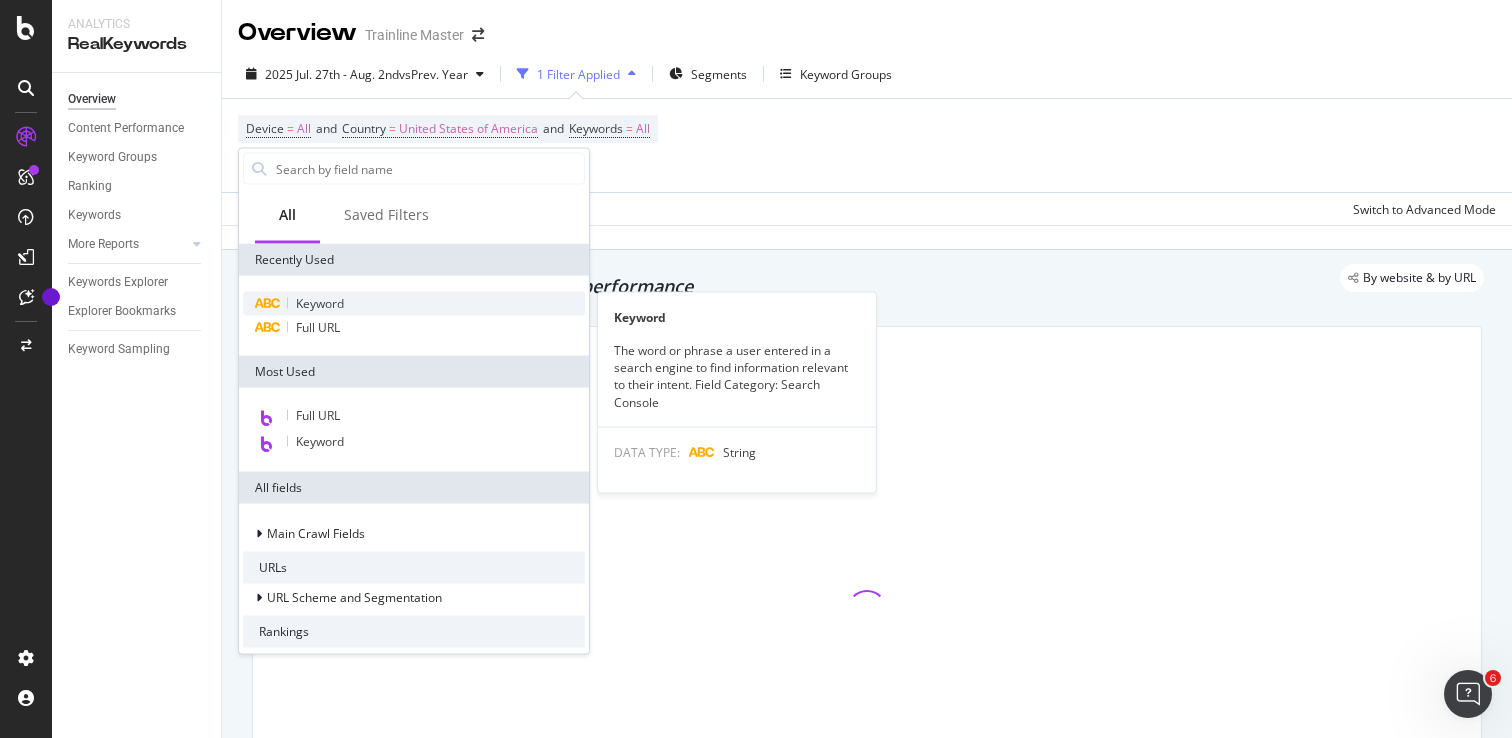 click on "Keyword" at bounding box center (320, 303) 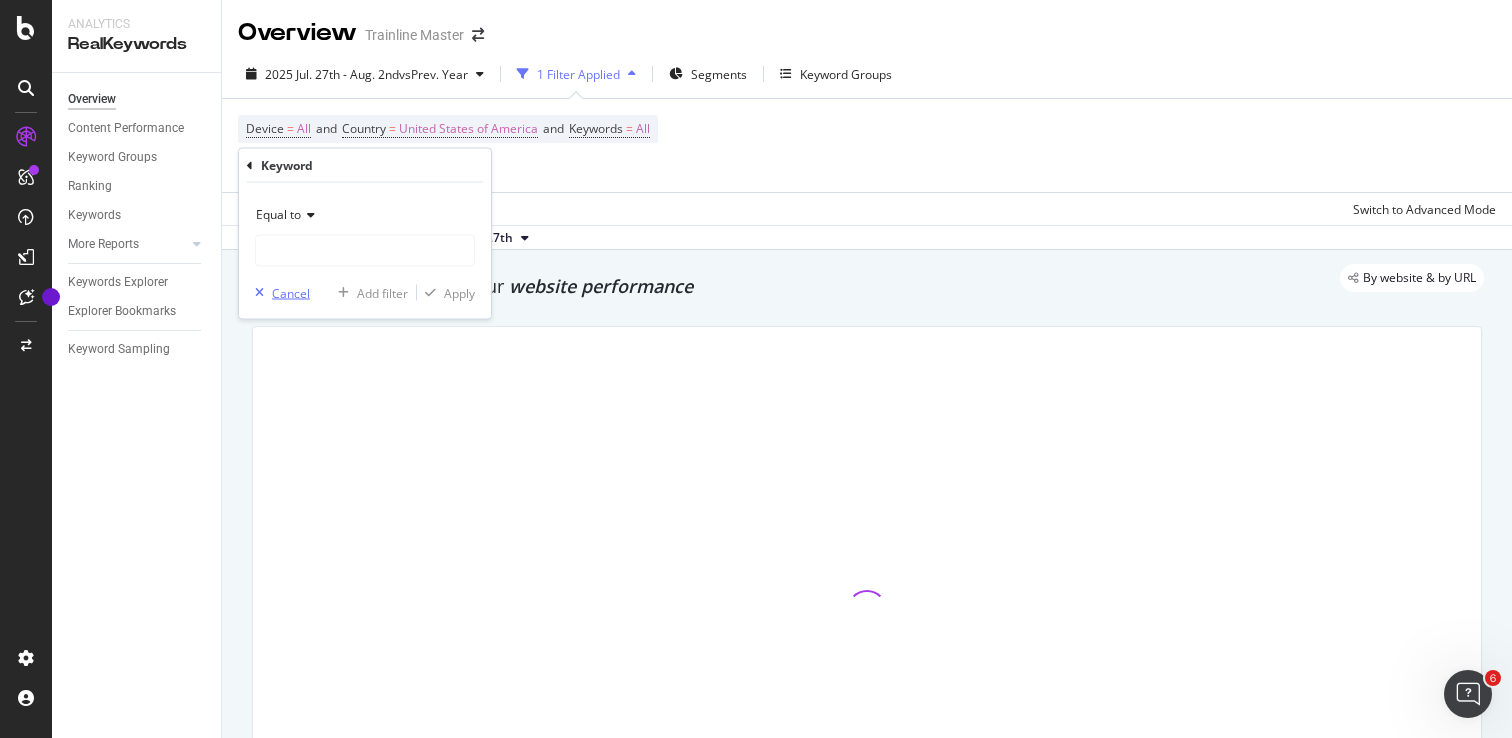 click on "Cancel" at bounding box center (291, 292) 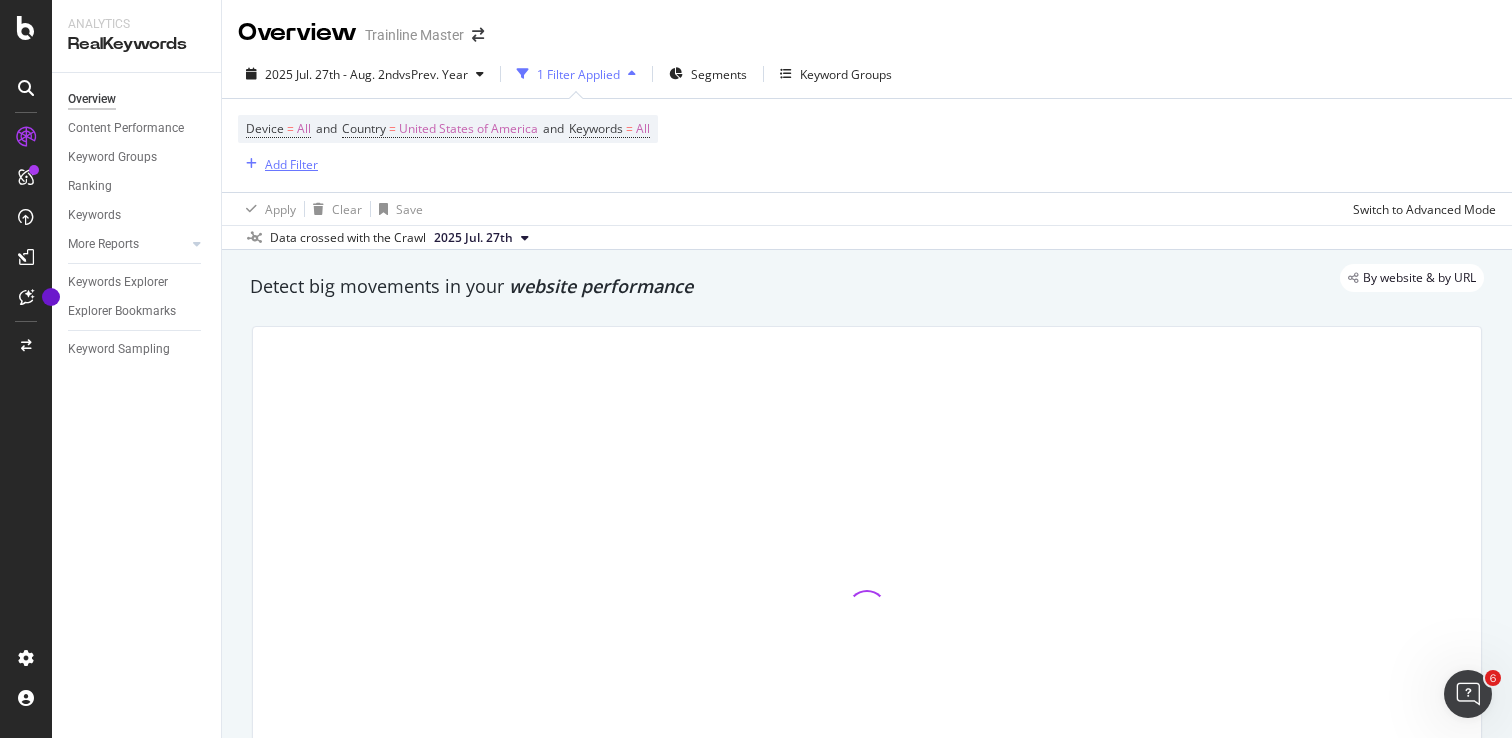 click on "Add Filter" at bounding box center (291, 164) 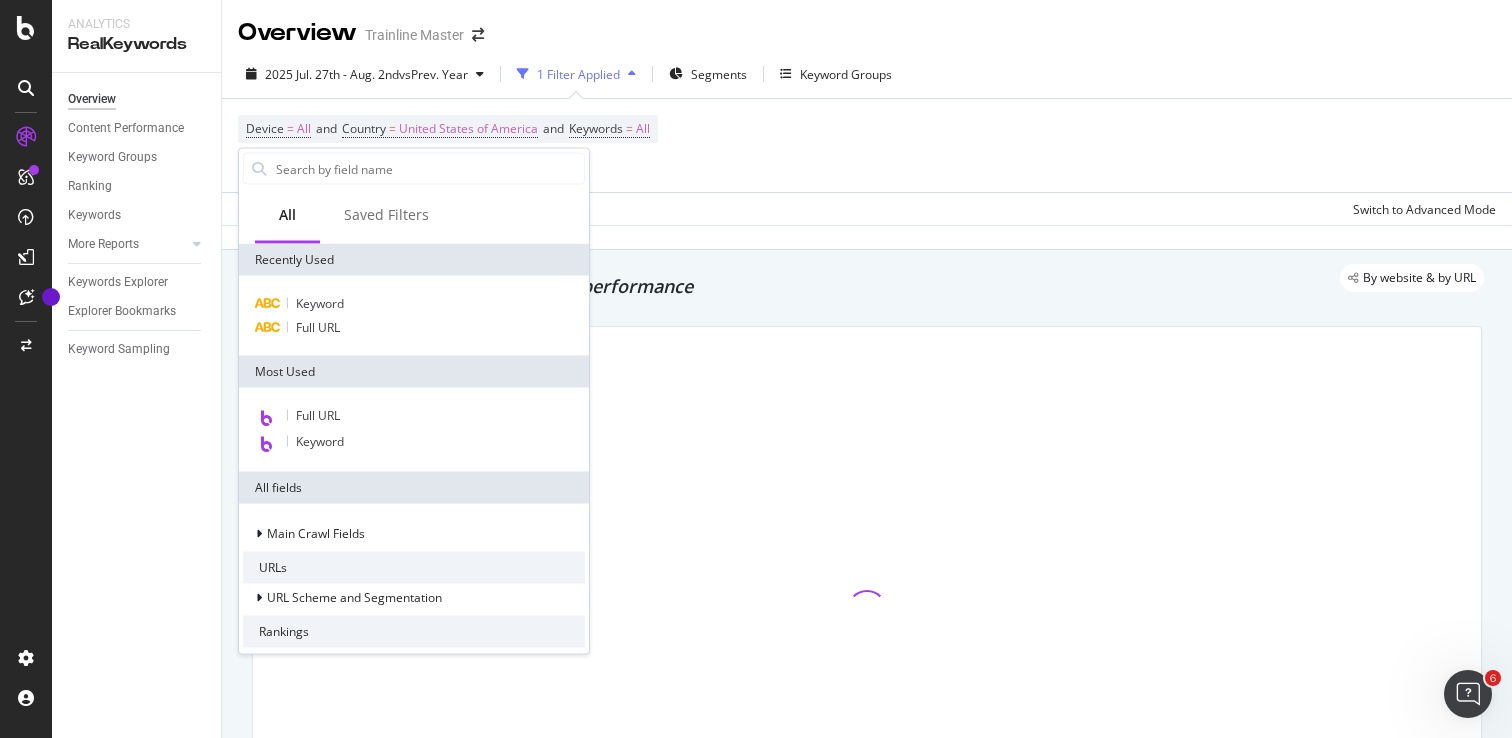 click on "Keyword Full URL" at bounding box center (414, 316) 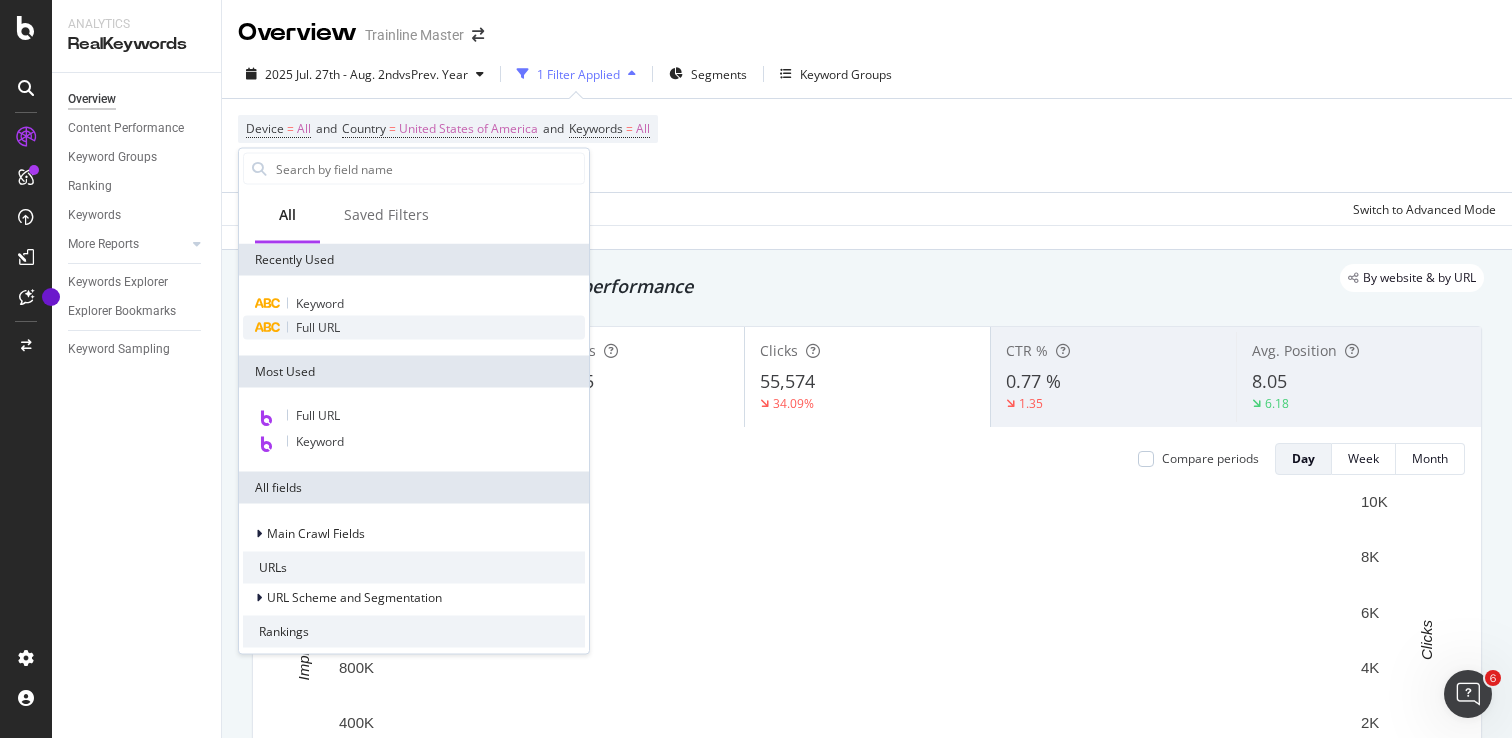 click on "Full URL" at bounding box center (318, 327) 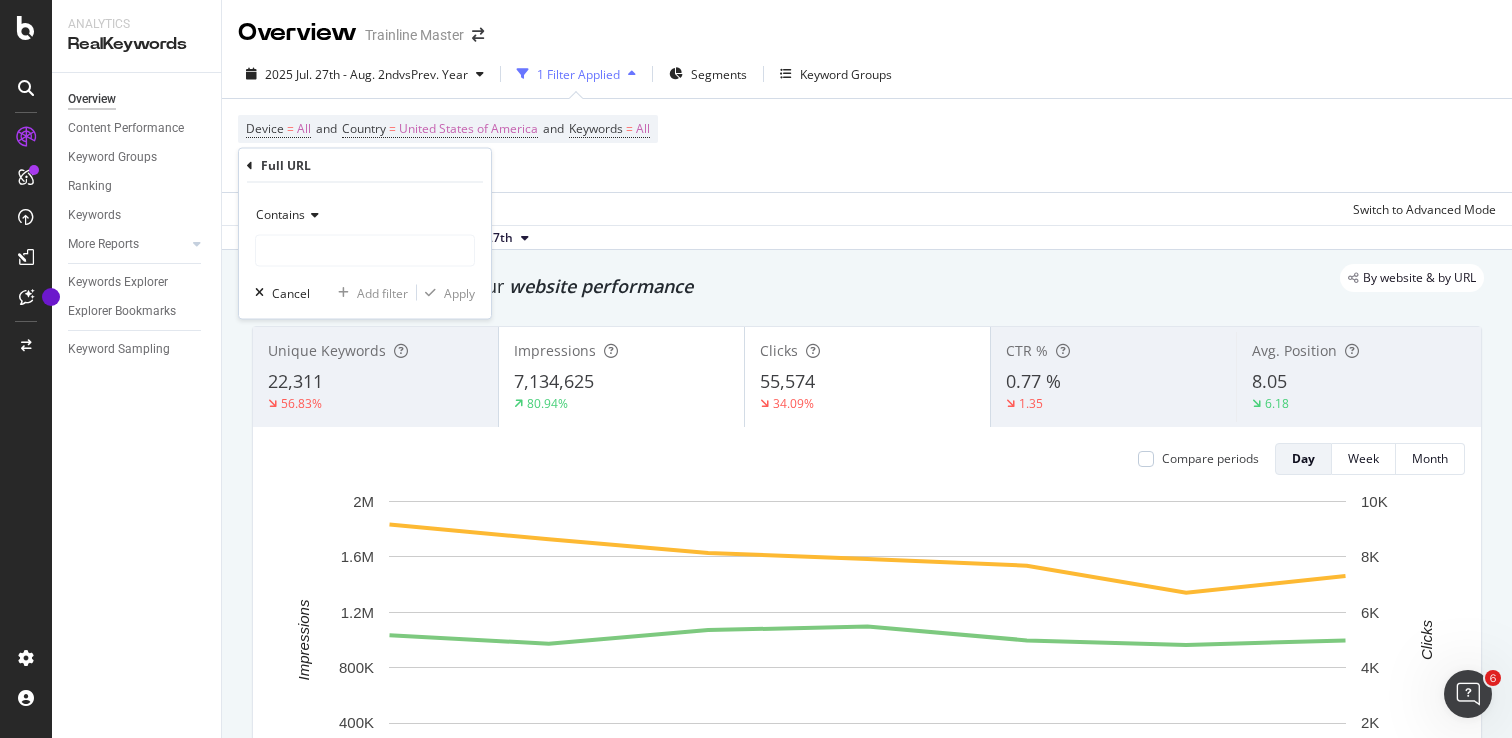 click on "Contains" at bounding box center (365, 215) 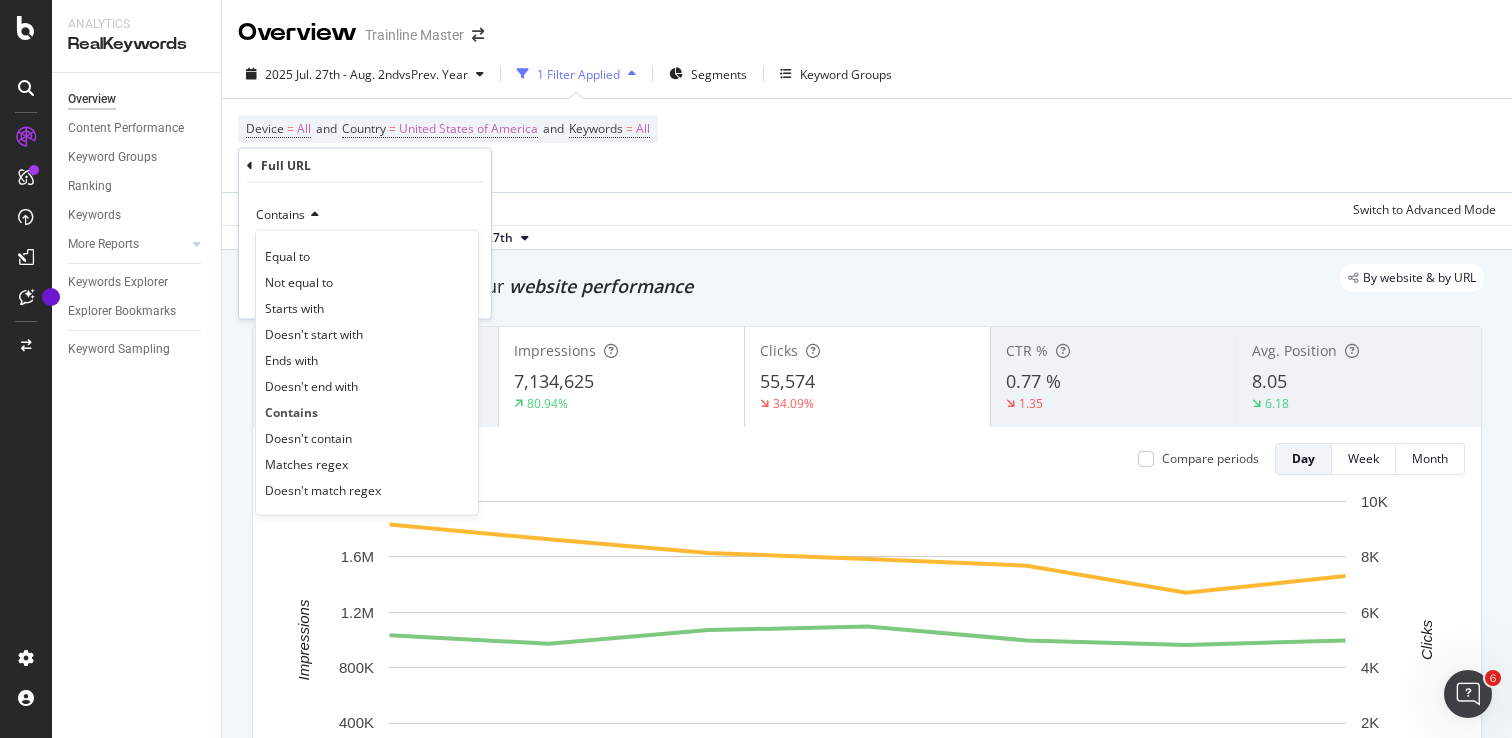click on "Contains" at bounding box center (365, 215) 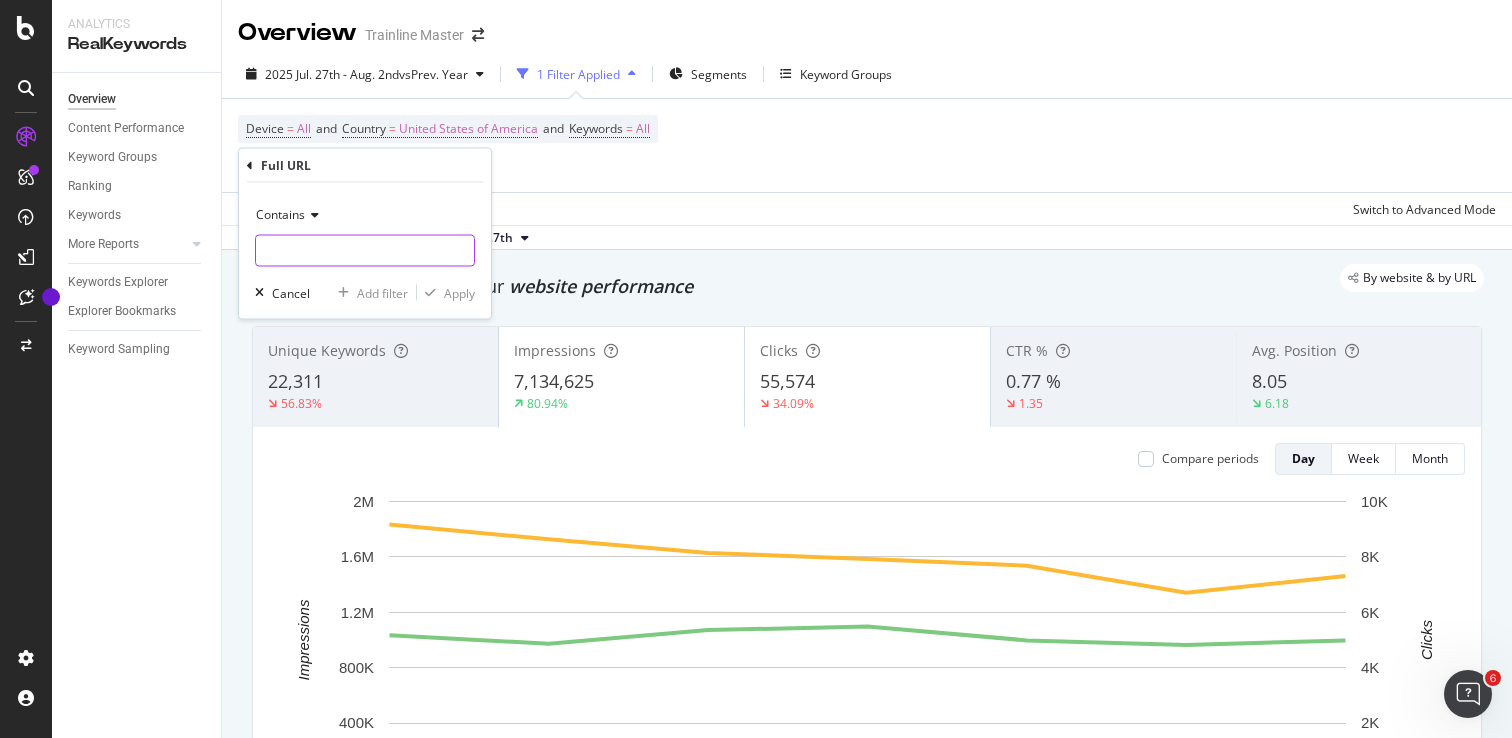click at bounding box center (365, 251) 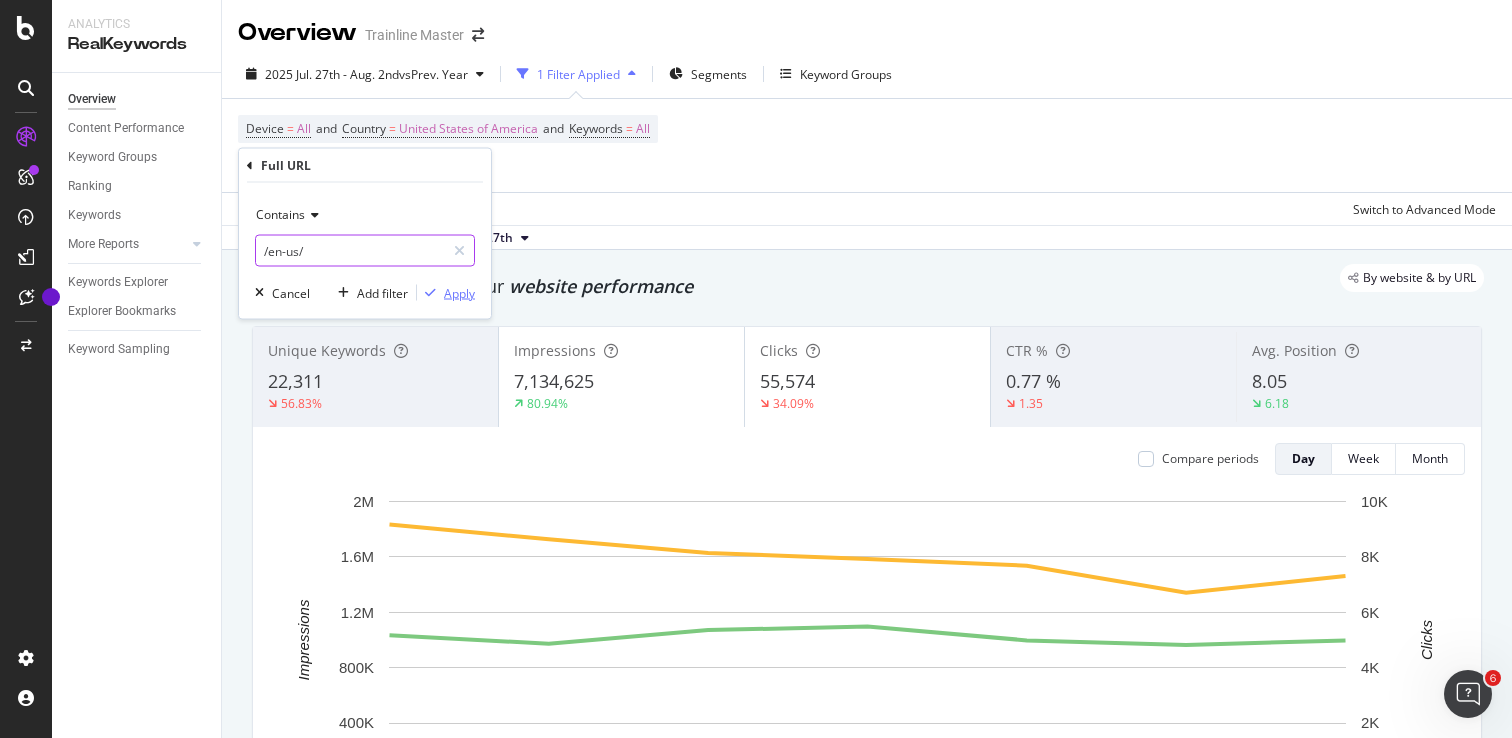 type on "/en-us/" 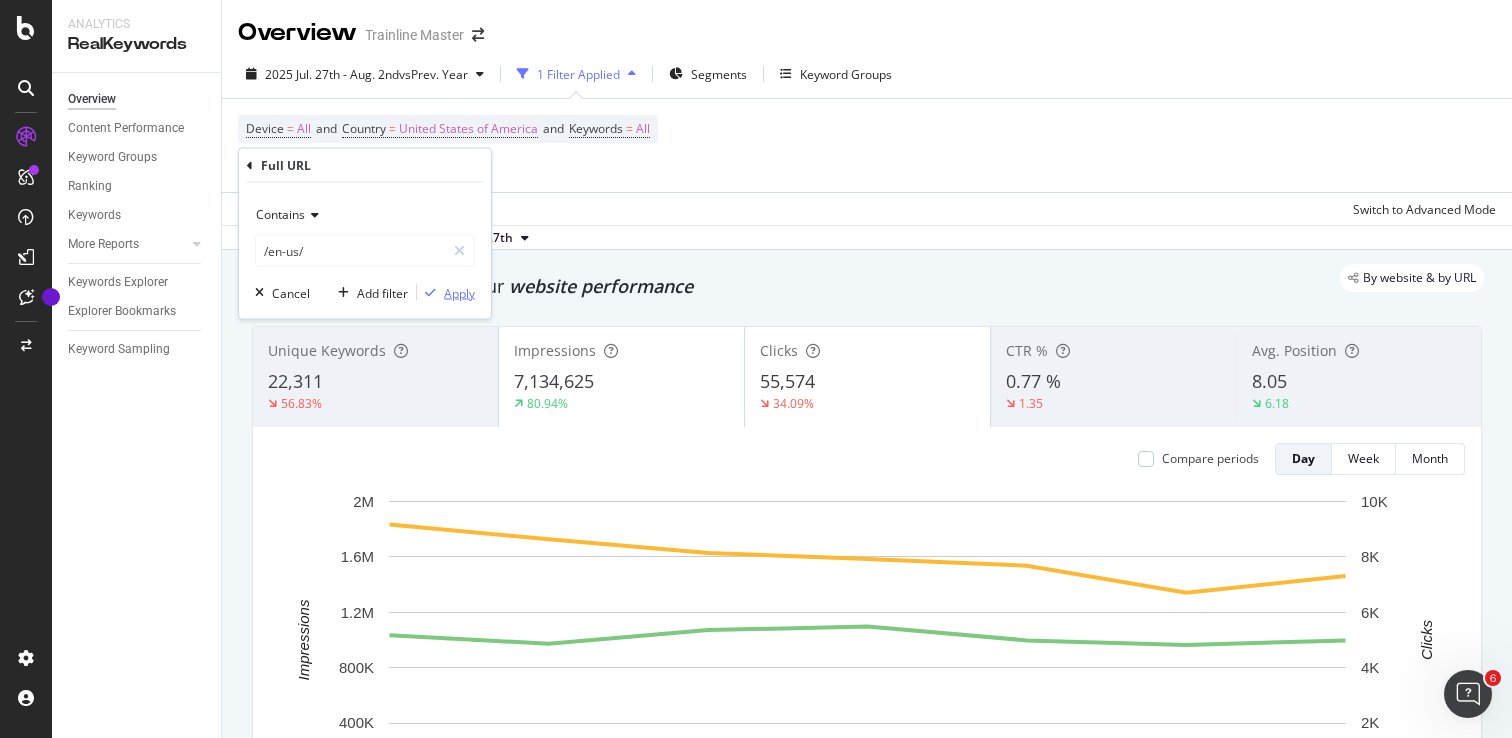 click on "Apply" at bounding box center [459, 292] 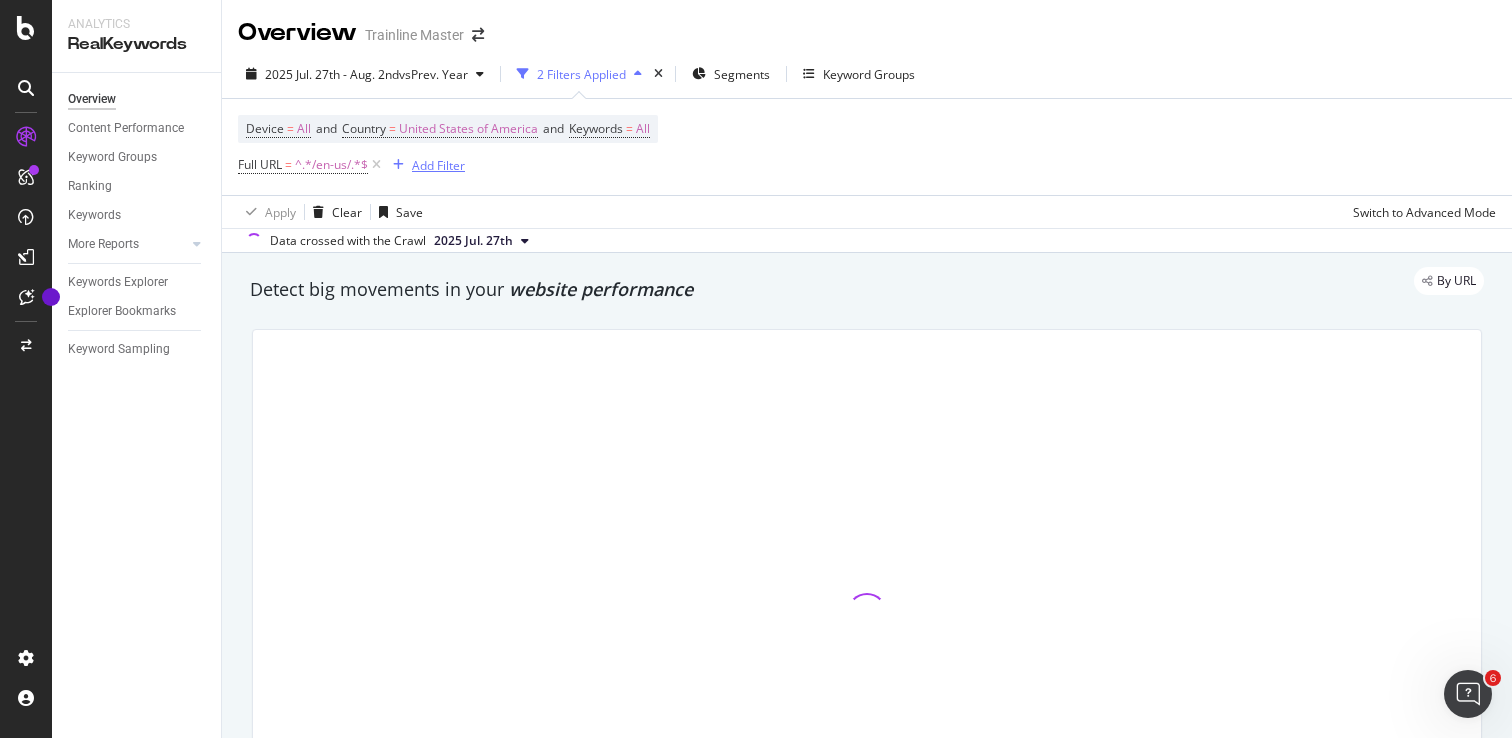 click on "Add Filter" at bounding box center (425, 165) 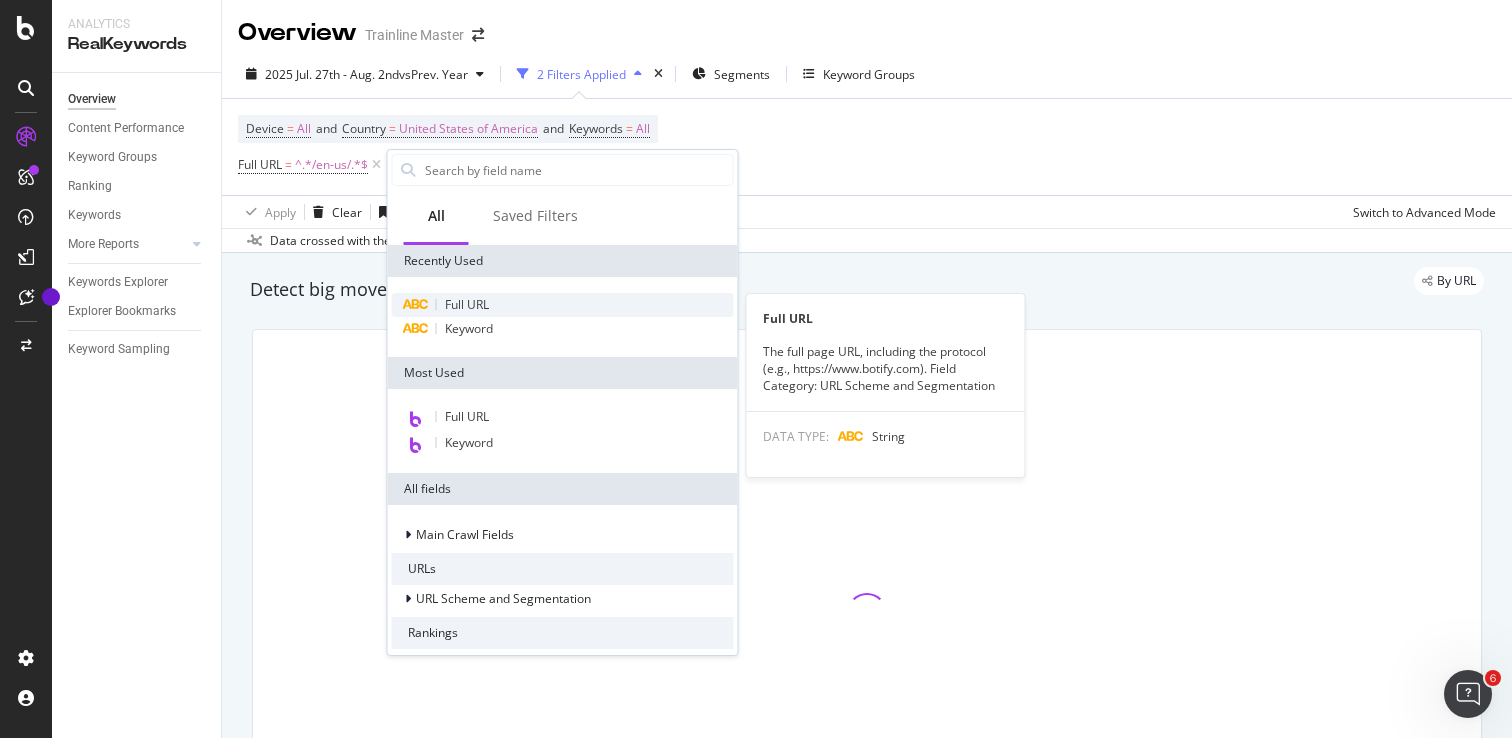 click on "Full URL" at bounding box center [563, 305] 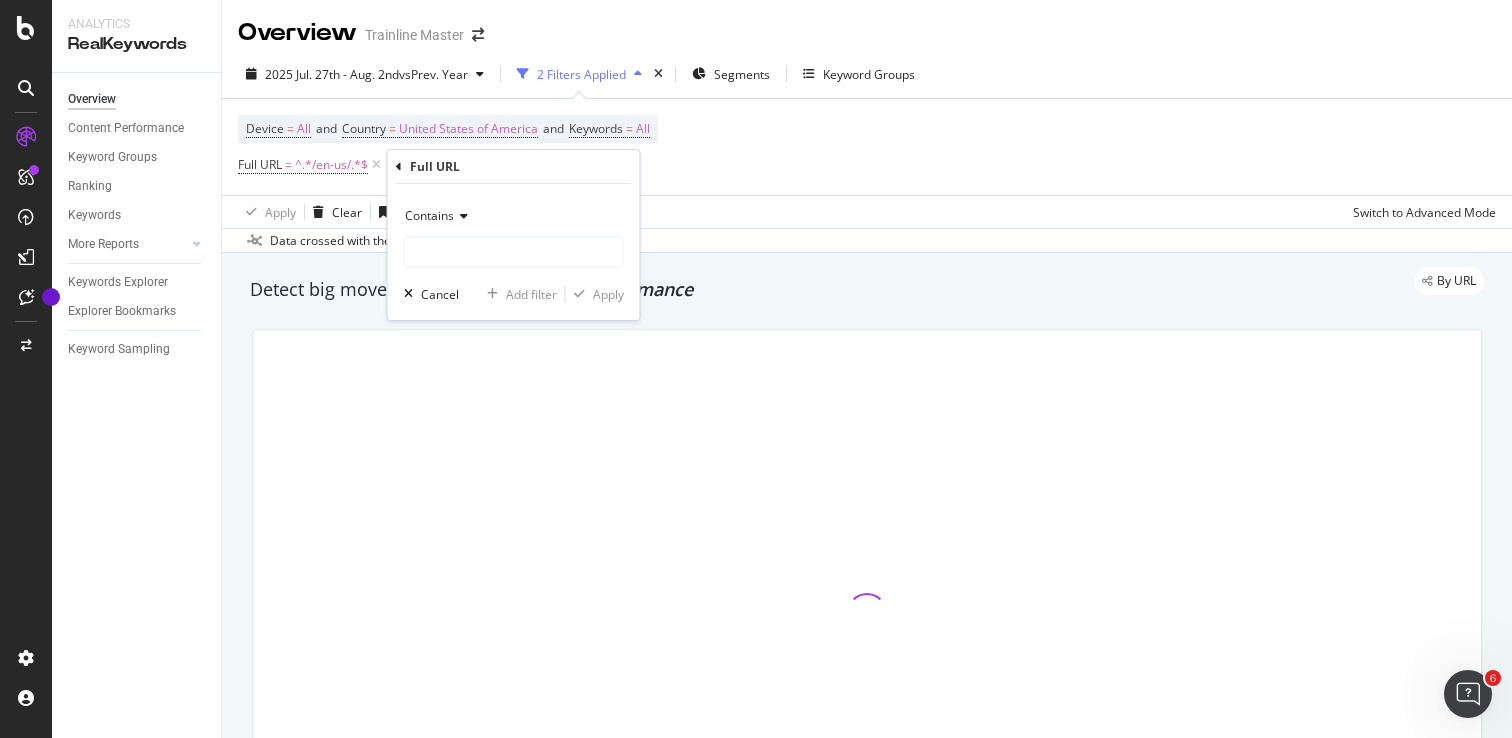 click on "Contains" at bounding box center (429, 215) 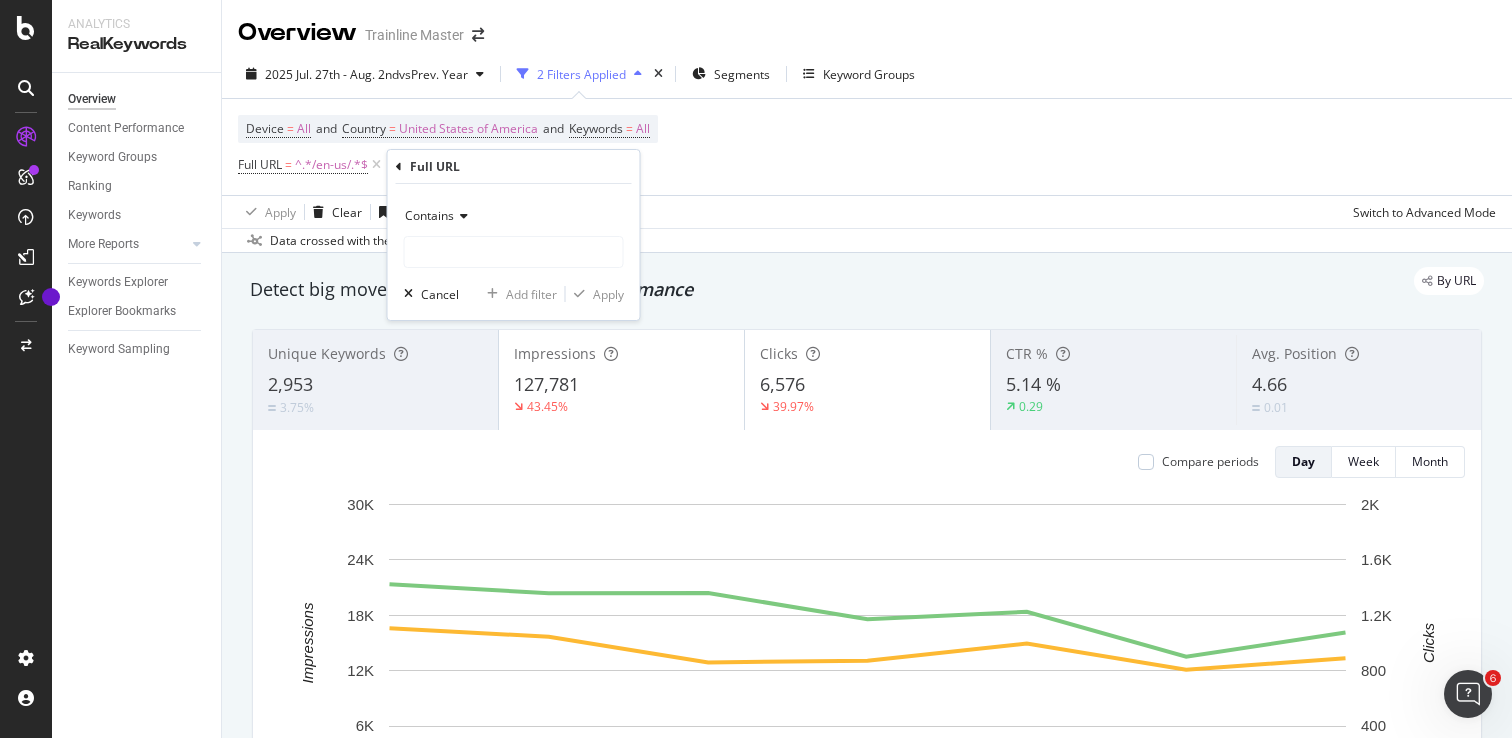 click on "Contains" at bounding box center [429, 215] 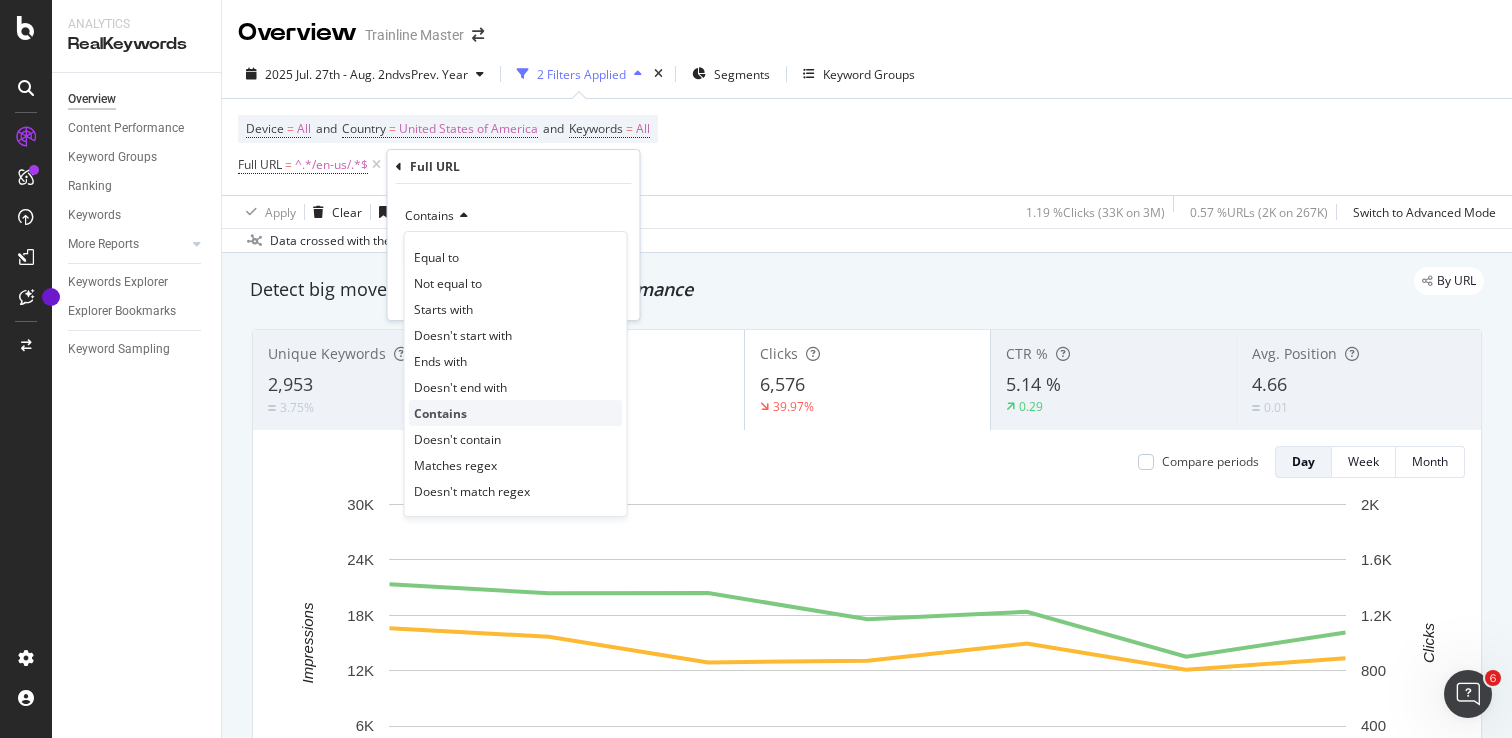 click on "Contains" at bounding box center [516, 413] 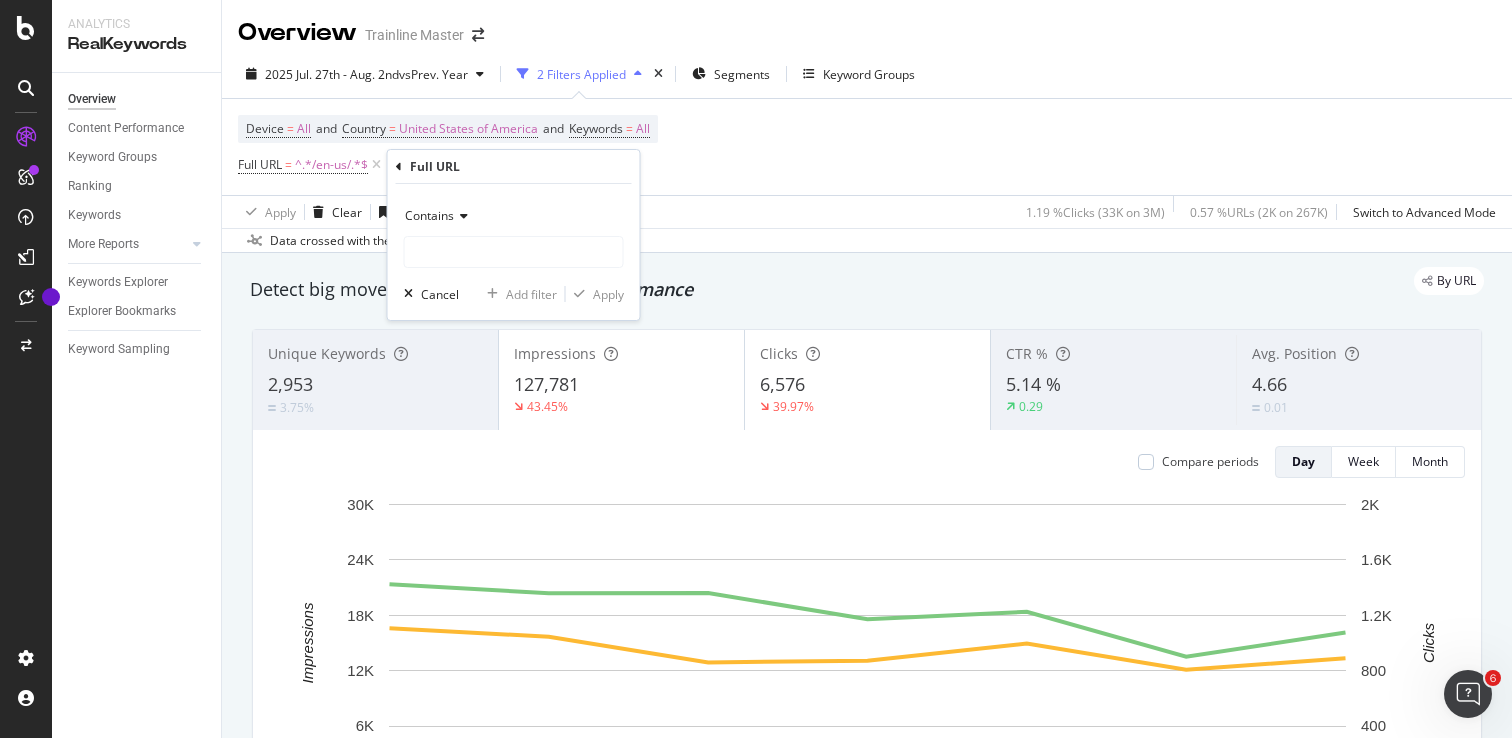 click on "Contains Cancel Add filter Apply" at bounding box center (514, 252) 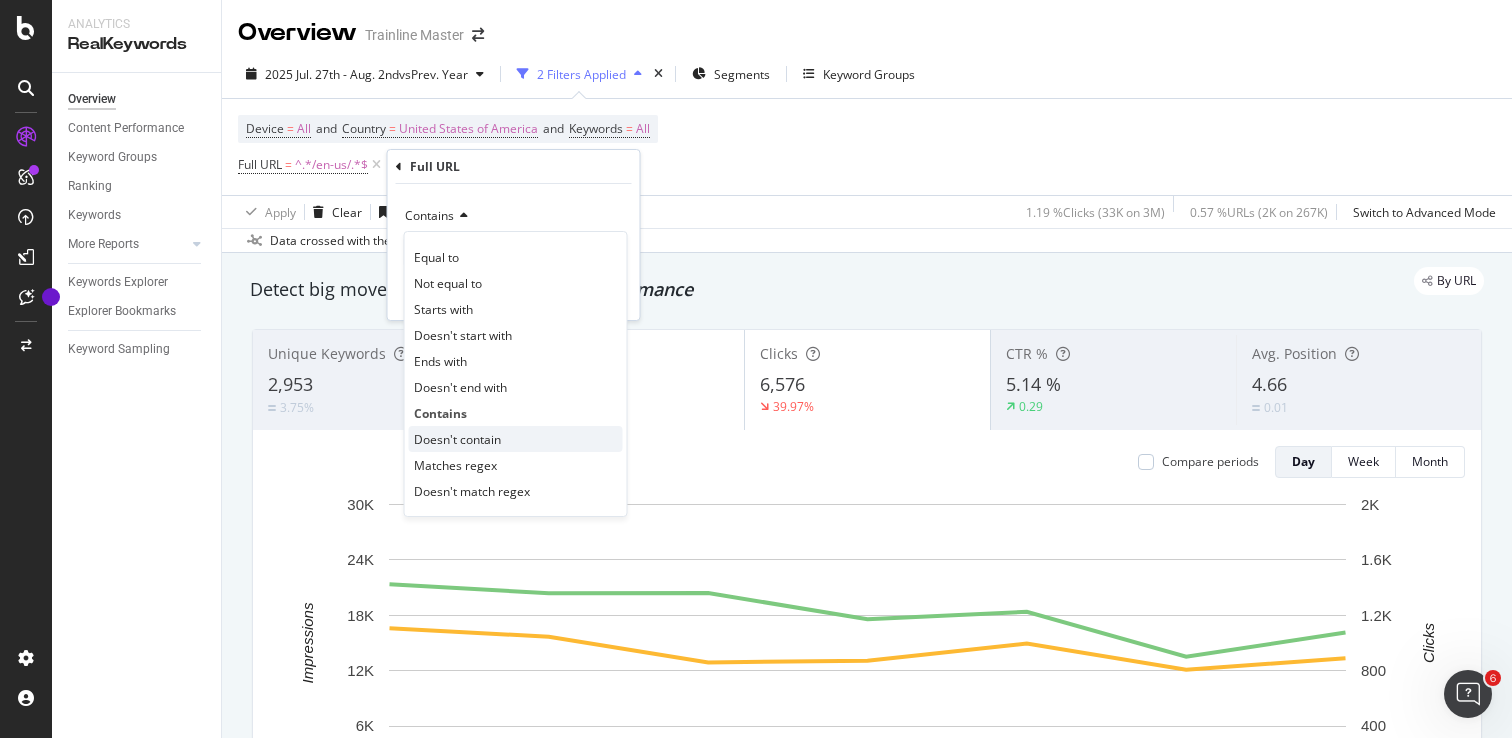 click on "Doesn't contain" at bounding box center (457, 439) 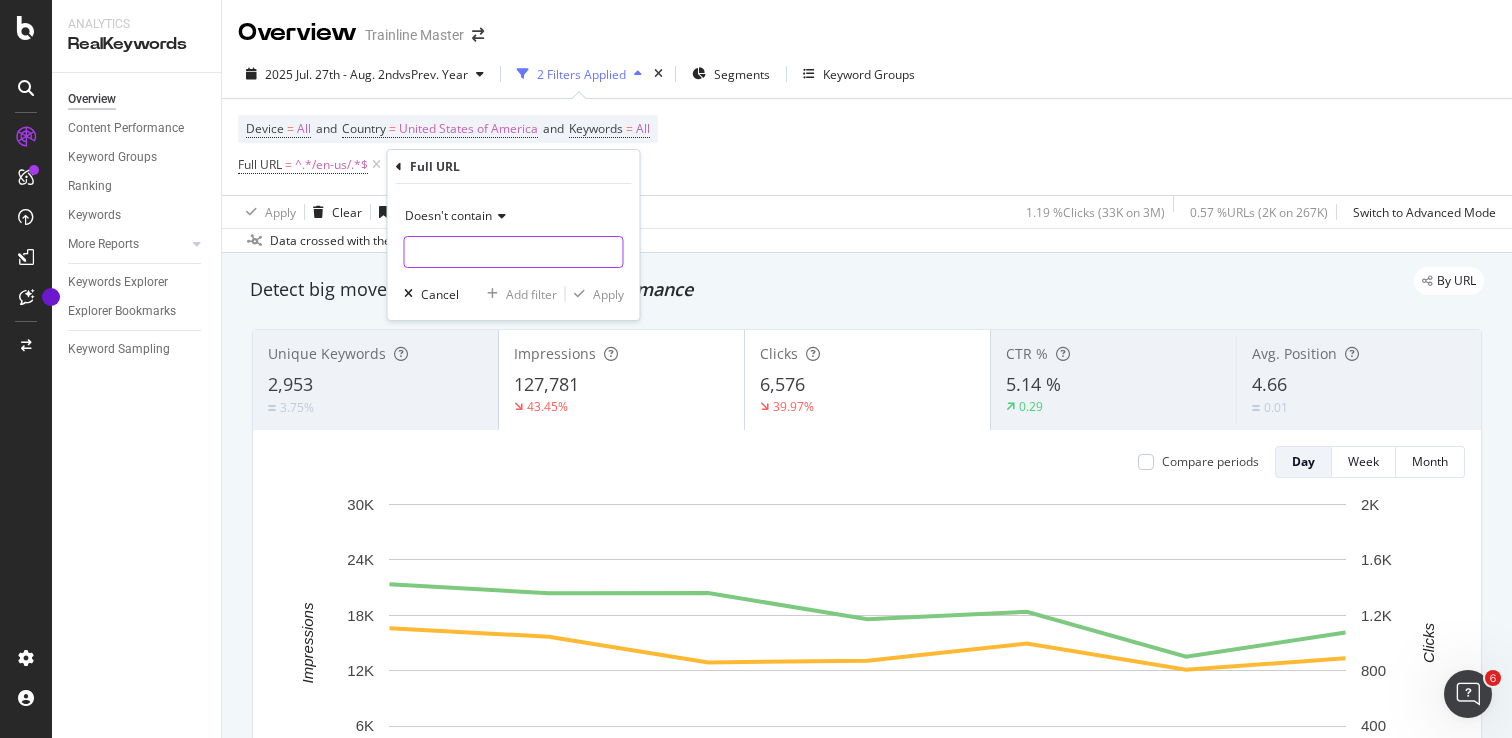 click at bounding box center [514, 252] 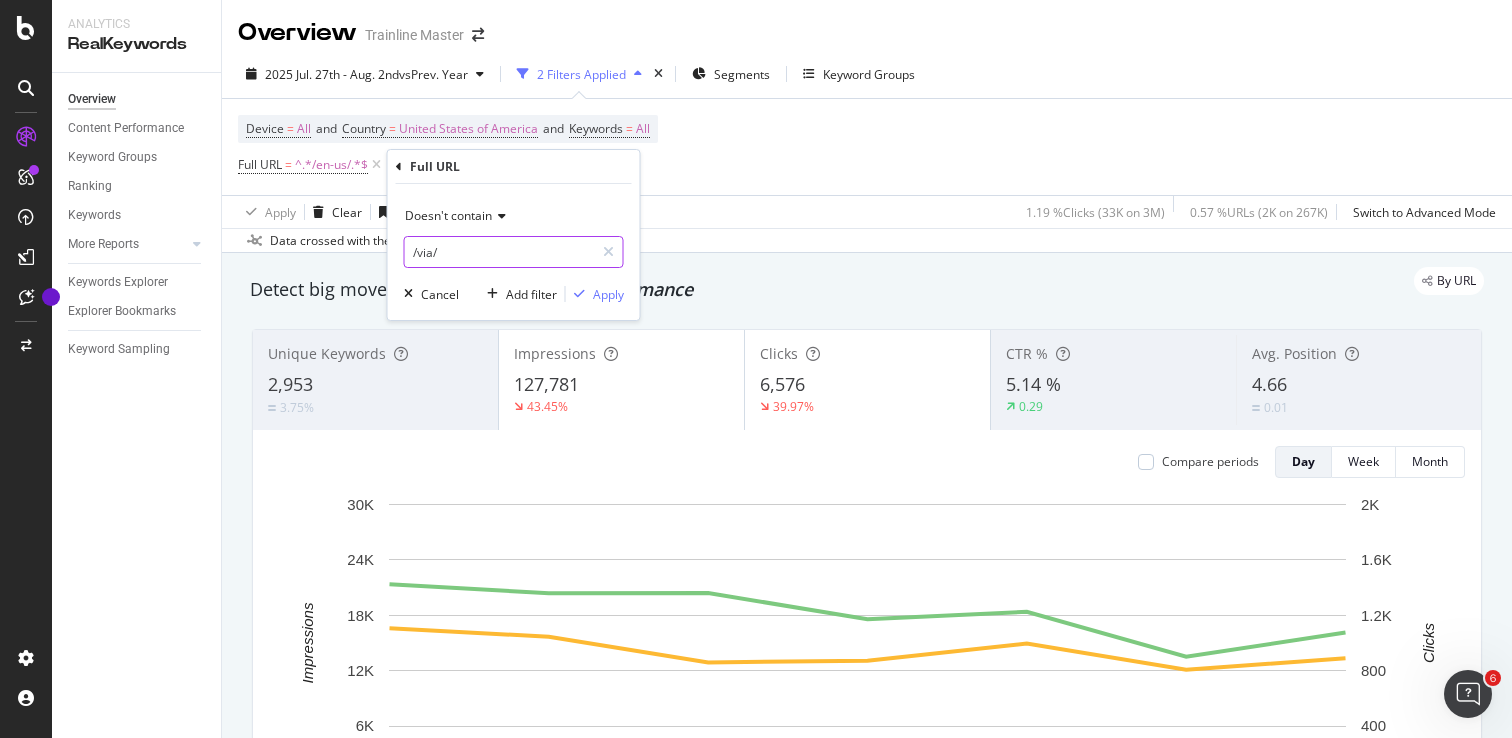 type on "/via/" 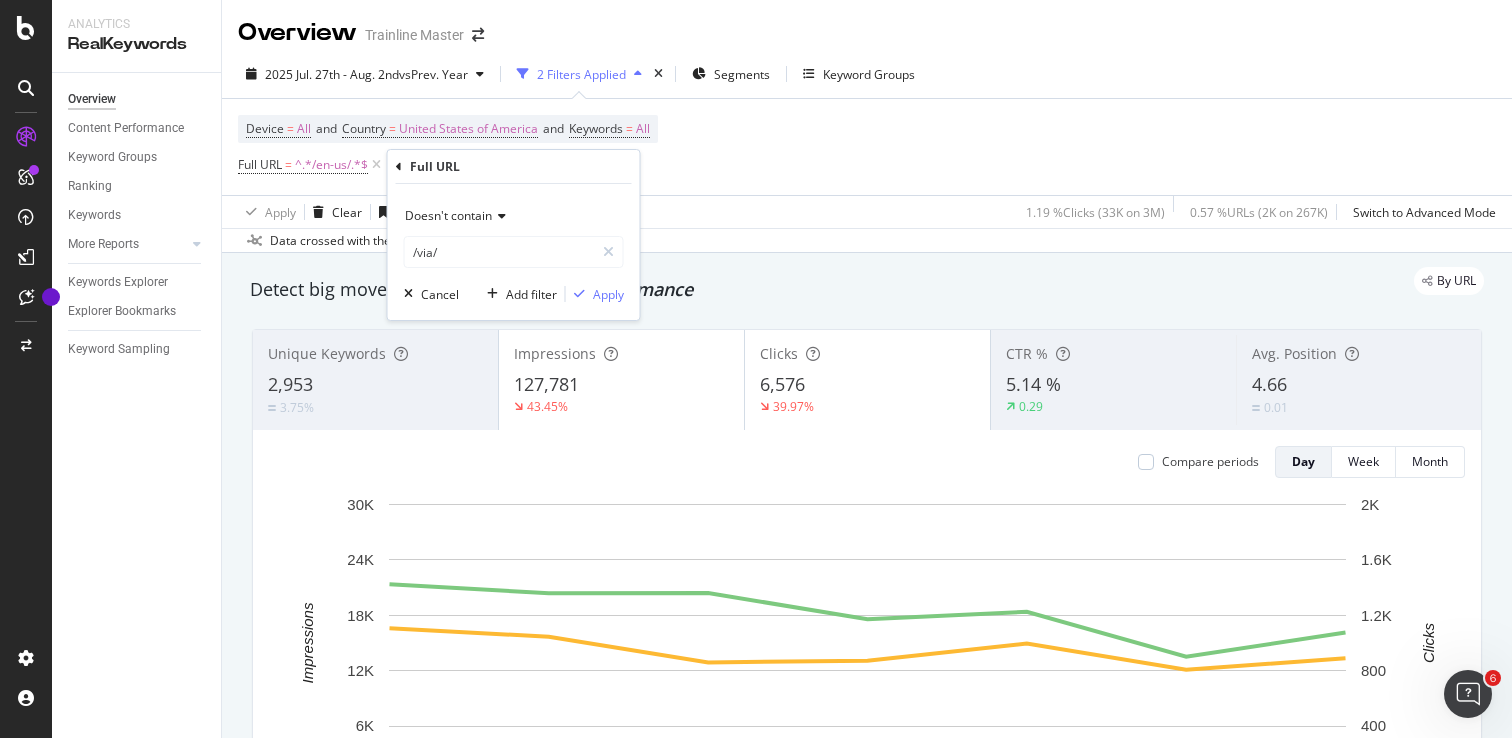 click on "Doesn't contain /via/ Cancel Add filter Apply" at bounding box center (514, 252) 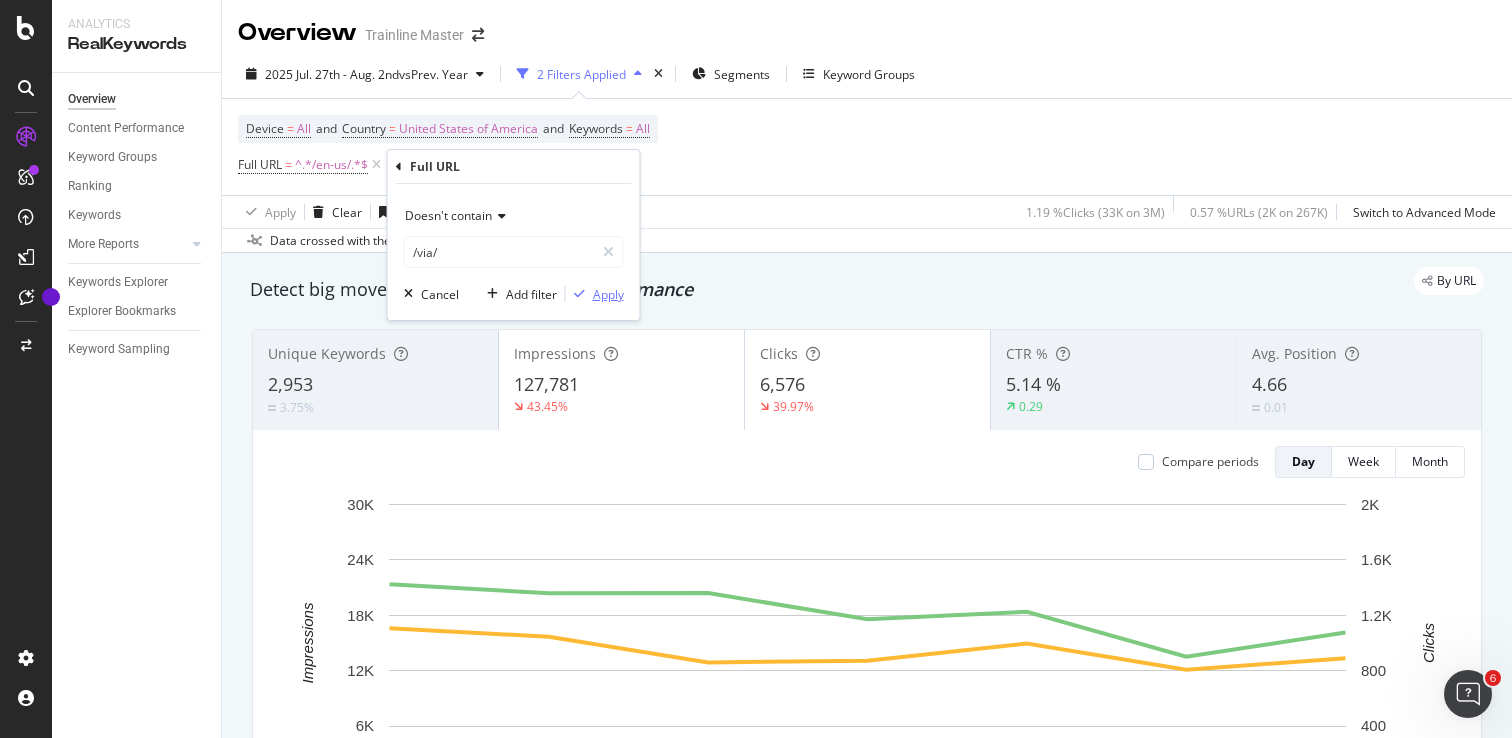 click on "Apply" at bounding box center [608, 294] 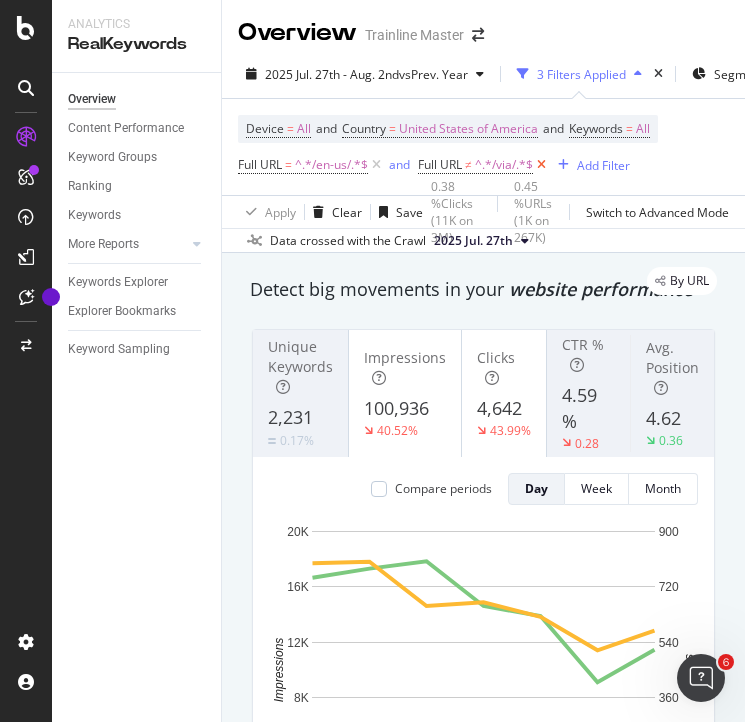 click at bounding box center [541, 165] 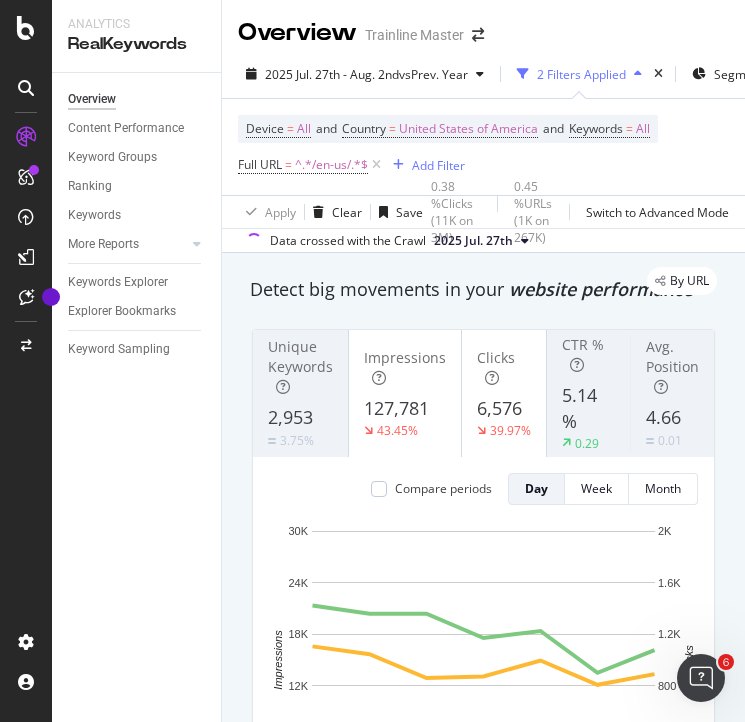click at bounding box center [376, 165] 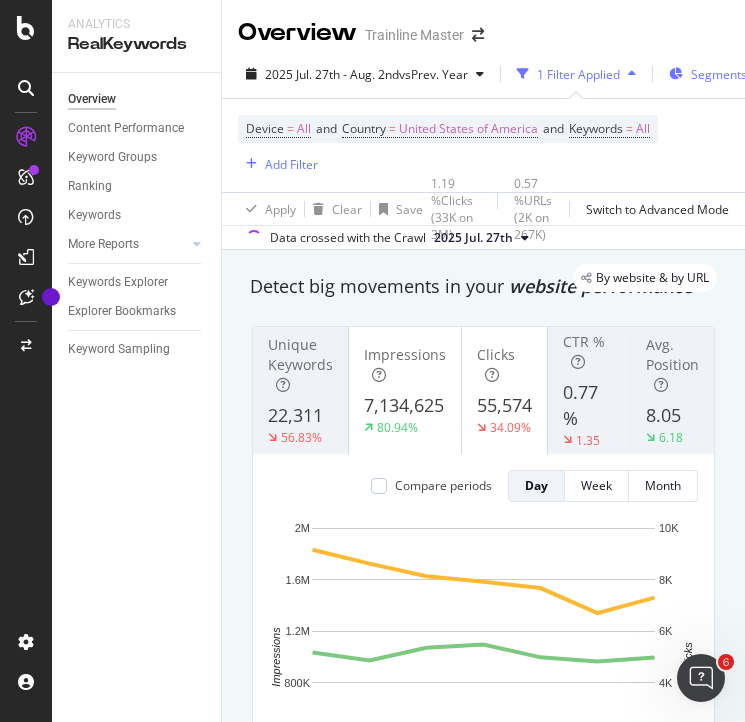 click on "Segments" at bounding box center (719, 74) 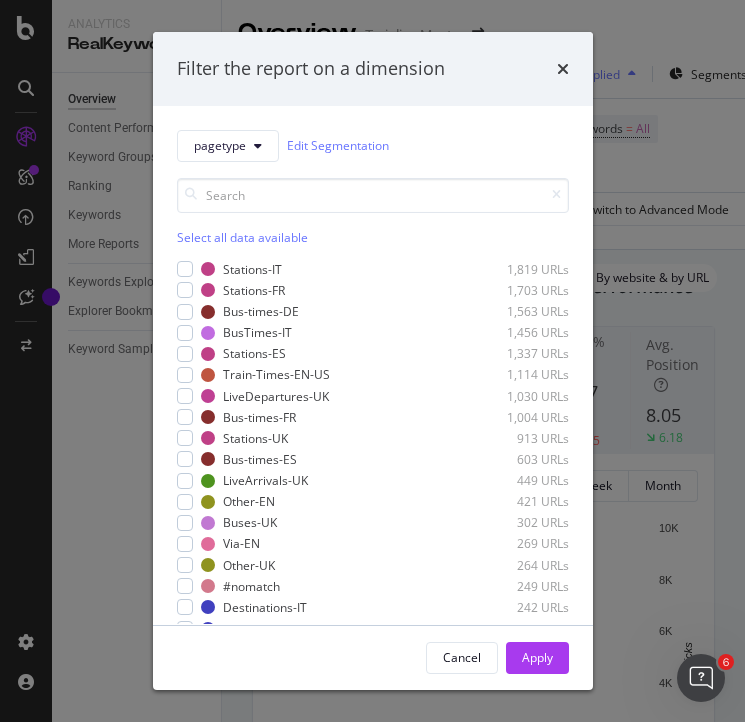 scroll, scrollTop: 436, scrollLeft: 0, axis: vertical 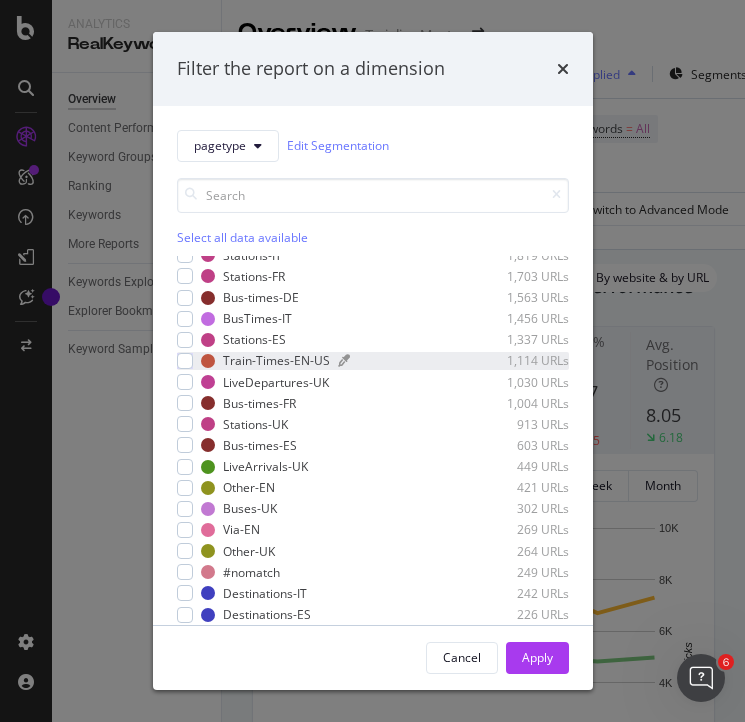 click on "Train-Times-EN-US" at bounding box center (276, 360) 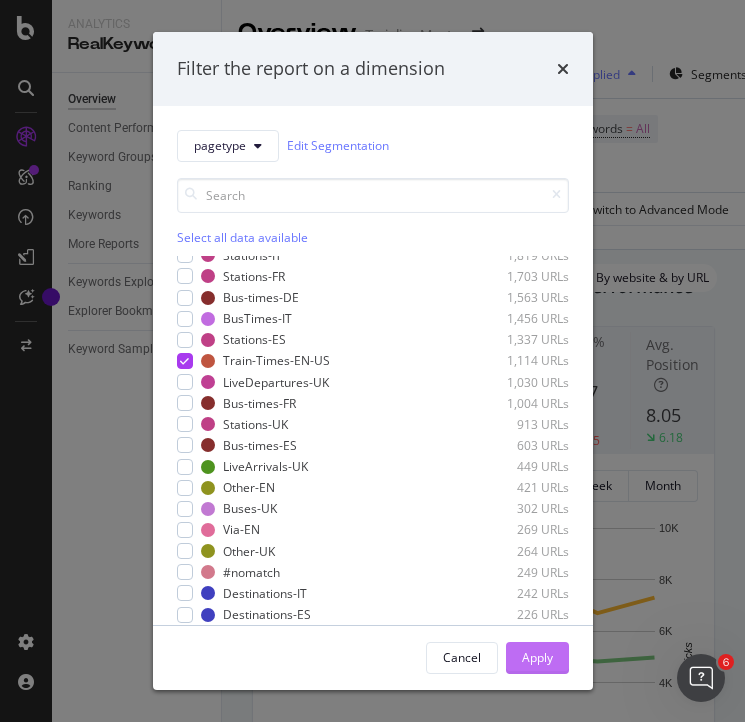 click on "Apply" at bounding box center (537, 657) 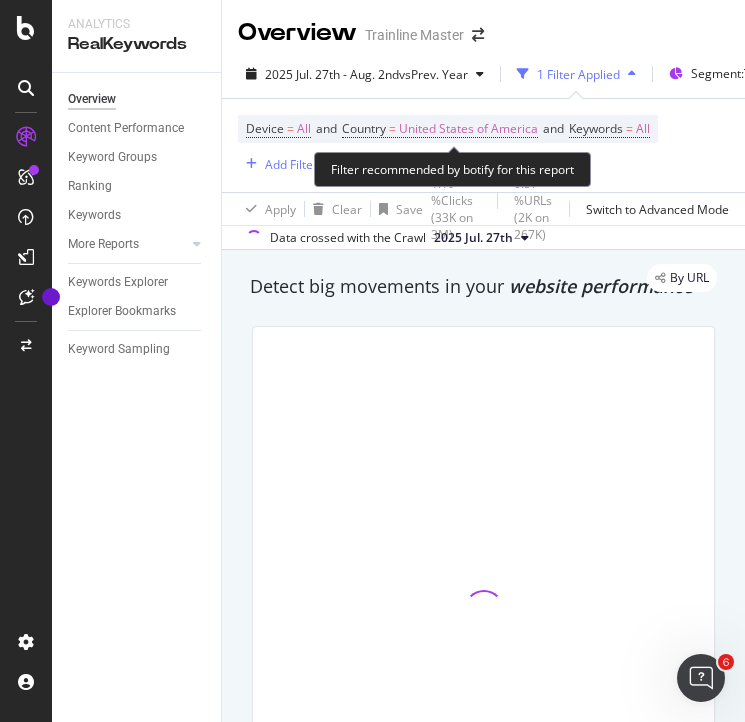 click on "Device   =     All  and  Country   =     United States of America  and  Keywords   =     All" at bounding box center [448, 129] 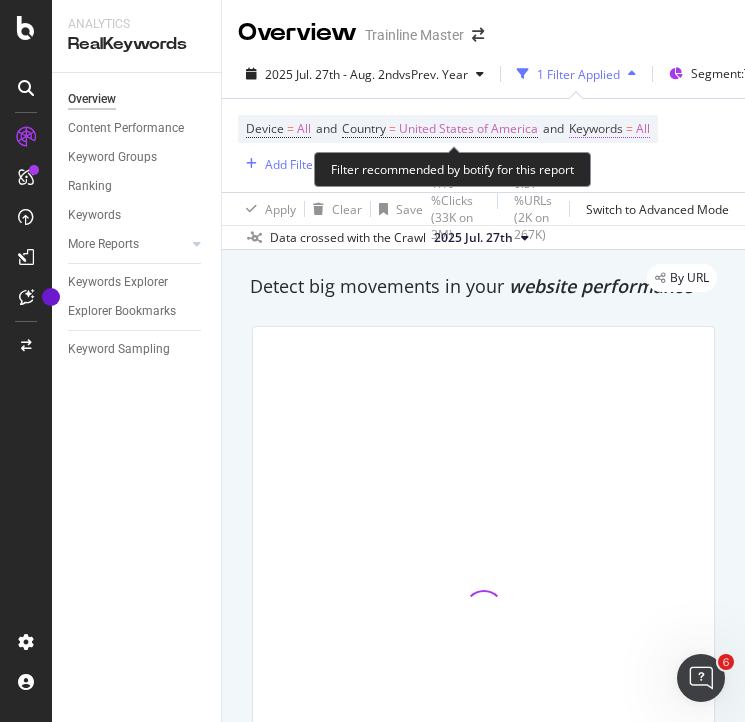 click on "Keywords" at bounding box center [596, 128] 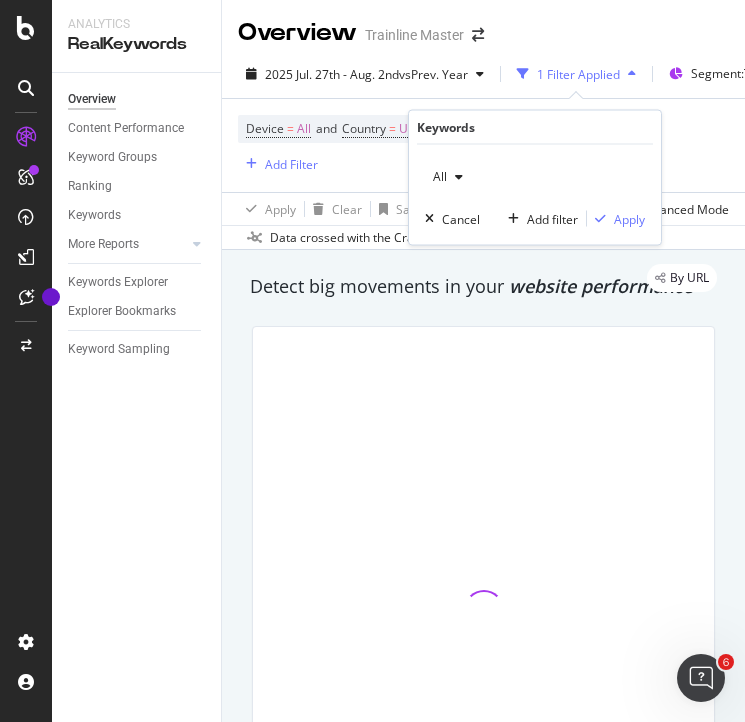 click on "All" at bounding box center [448, 177] 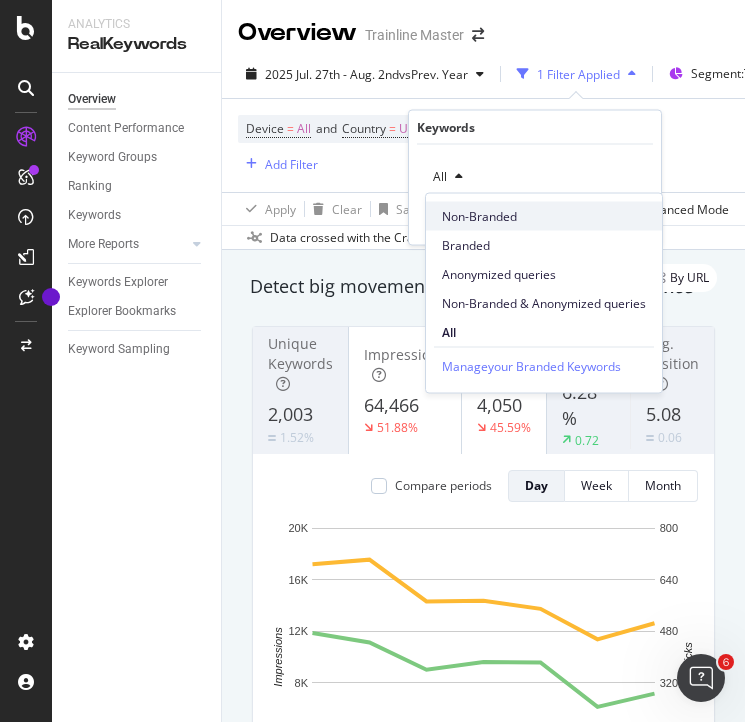 click on "Non-Branded" at bounding box center [544, 216] 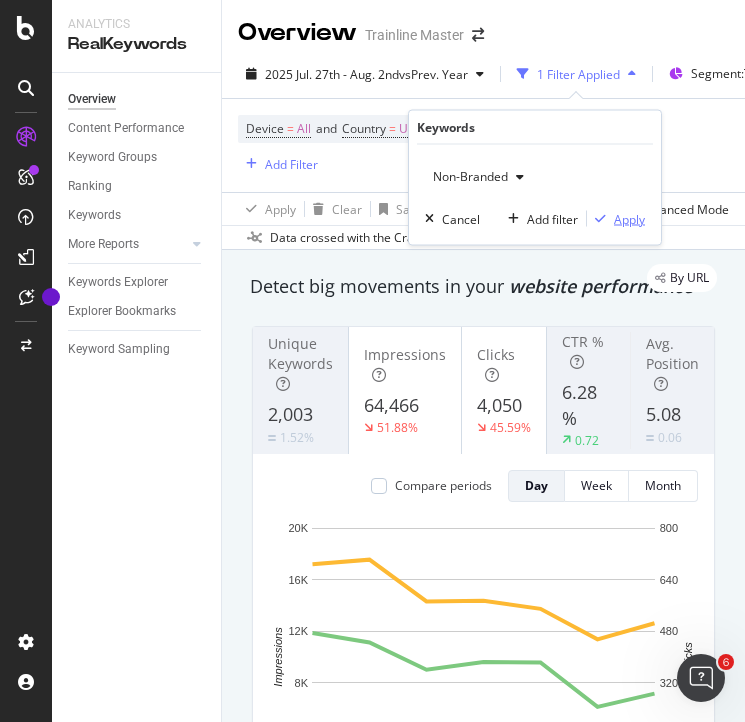 click on "Apply" at bounding box center (629, 218) 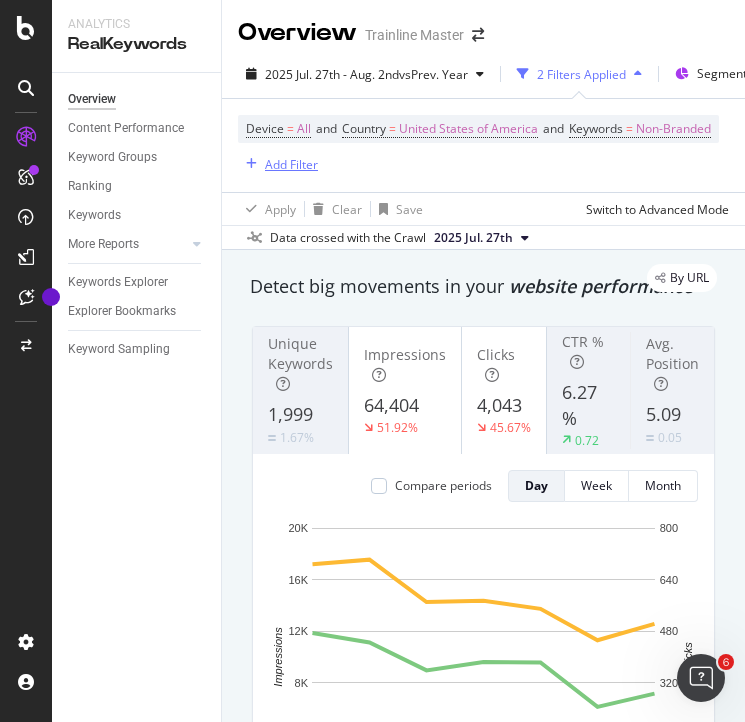 click on "Add Filter" at bounding box center (291, 164) 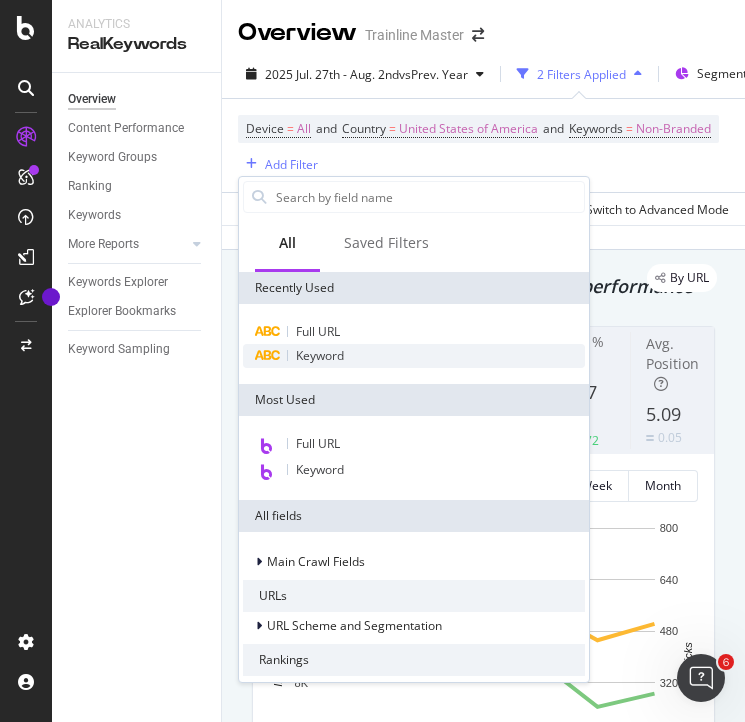 click on "Keyword" at bounding box center (320, 355) 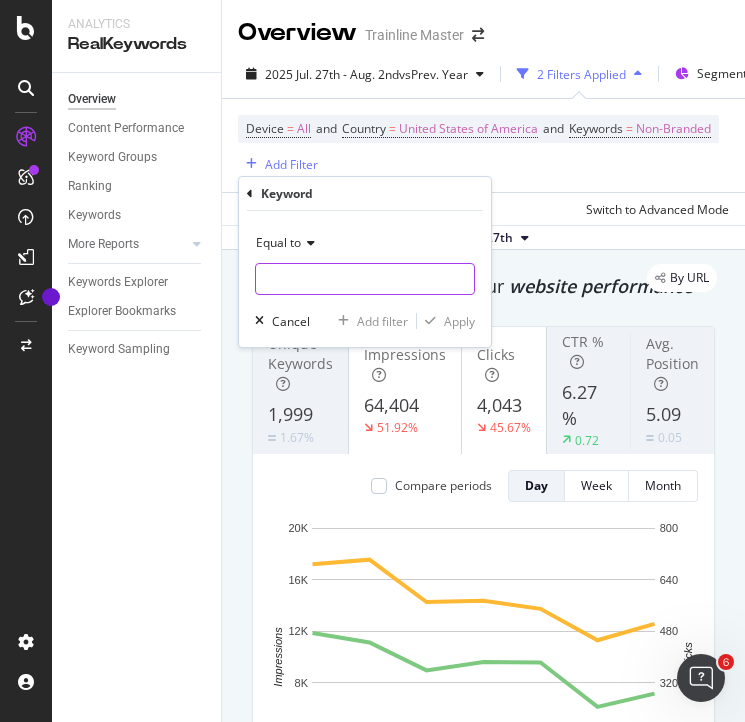 click at bounding box center [365, 279] 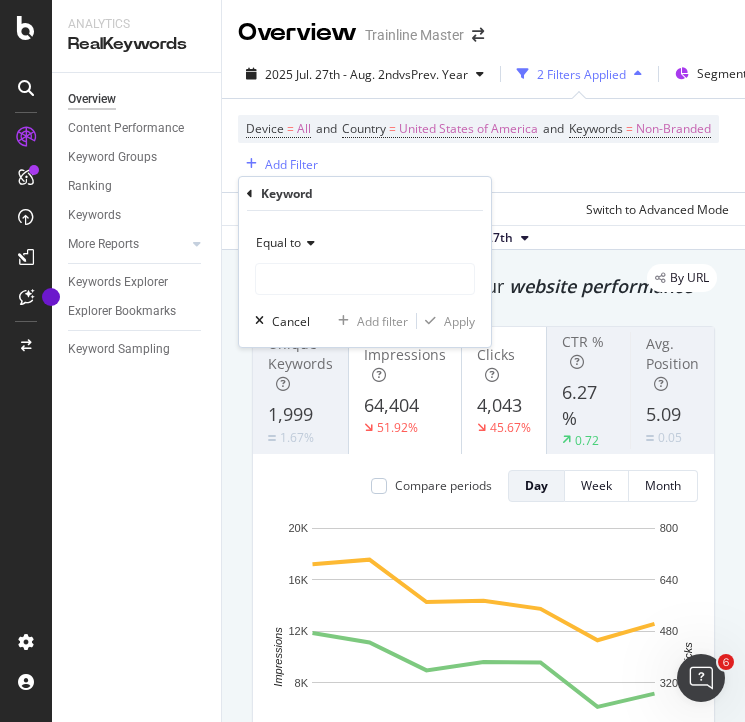 click on "Equal to" at bounding box center [278, 242] 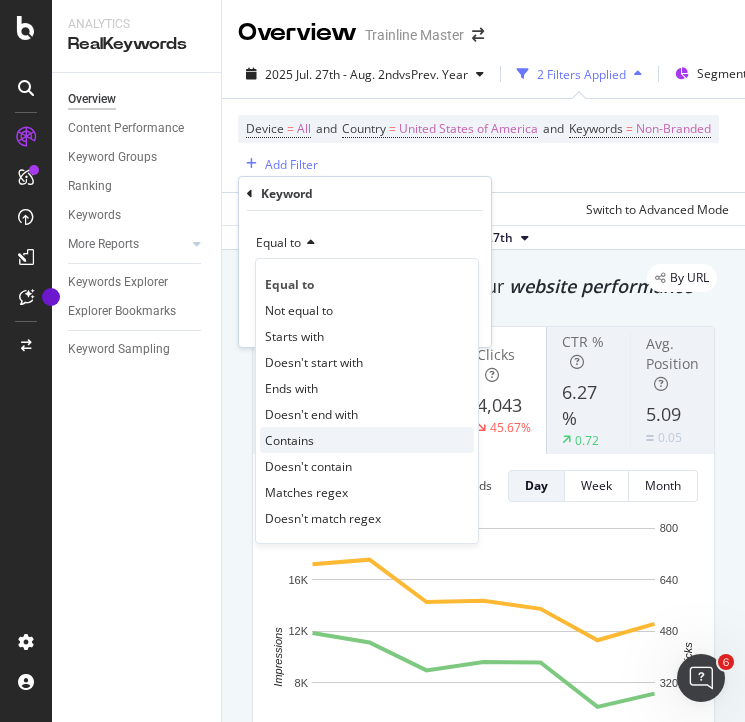 click on "Contains" at bounding box center (289, 440) 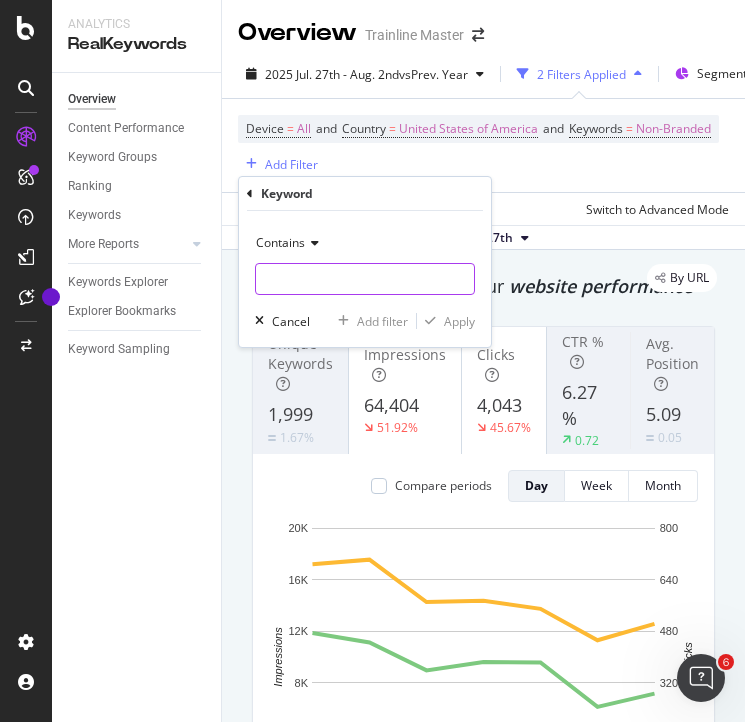 click at bounding box center (365, 279) 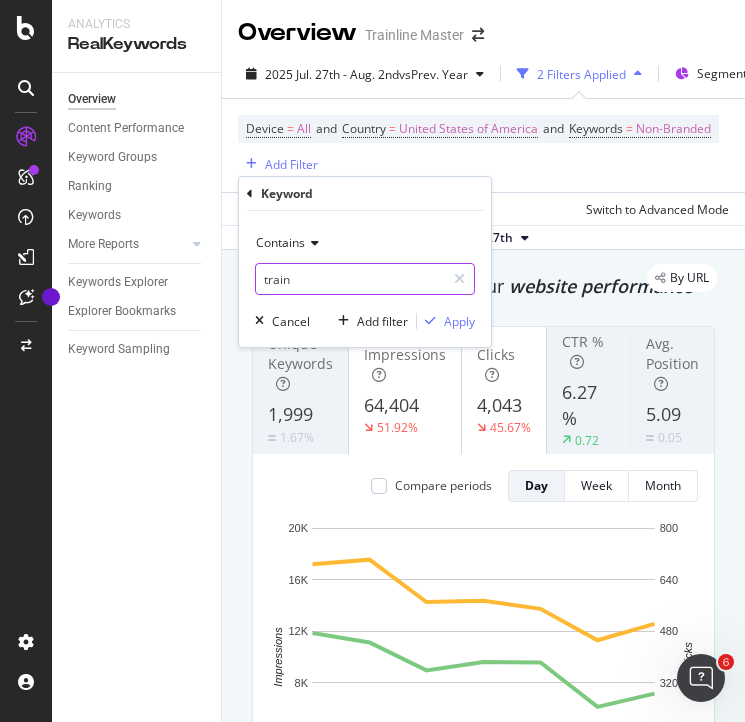 type on "train" 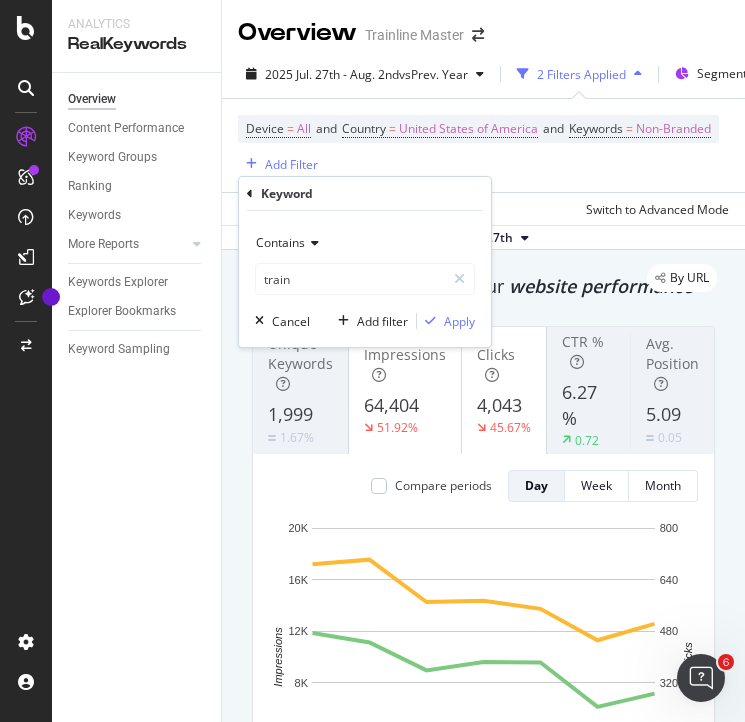 click on "Contains train Cancel Add filter Apply" at bounding box center [365, 279] 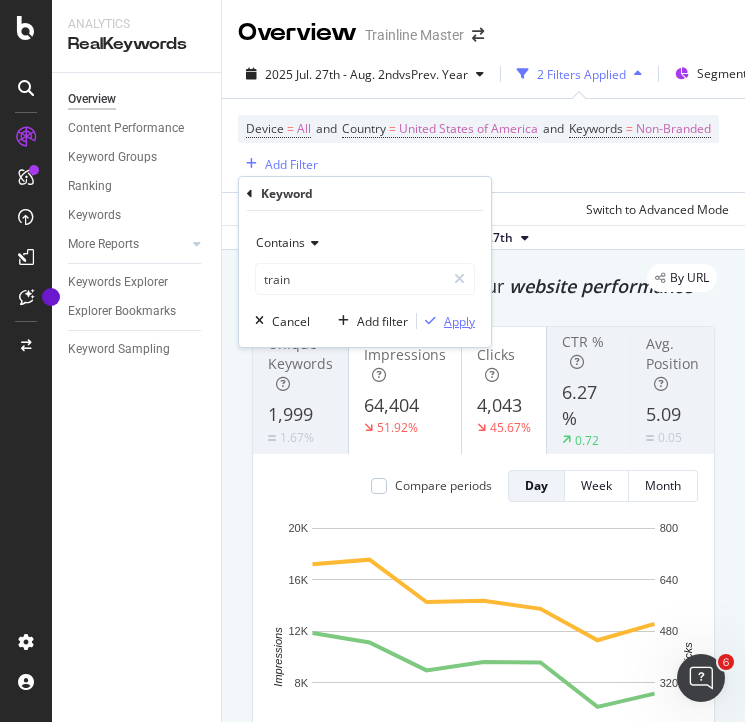 click on "Apply" at bounding box center [459, 321] 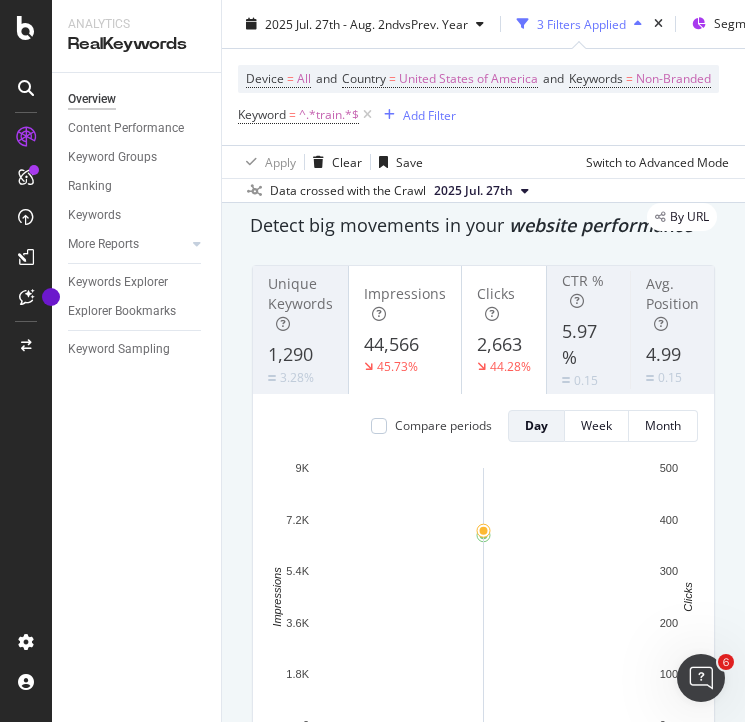 scroll, scrollTop: 73, scrollLeft: 0, axis: vertical 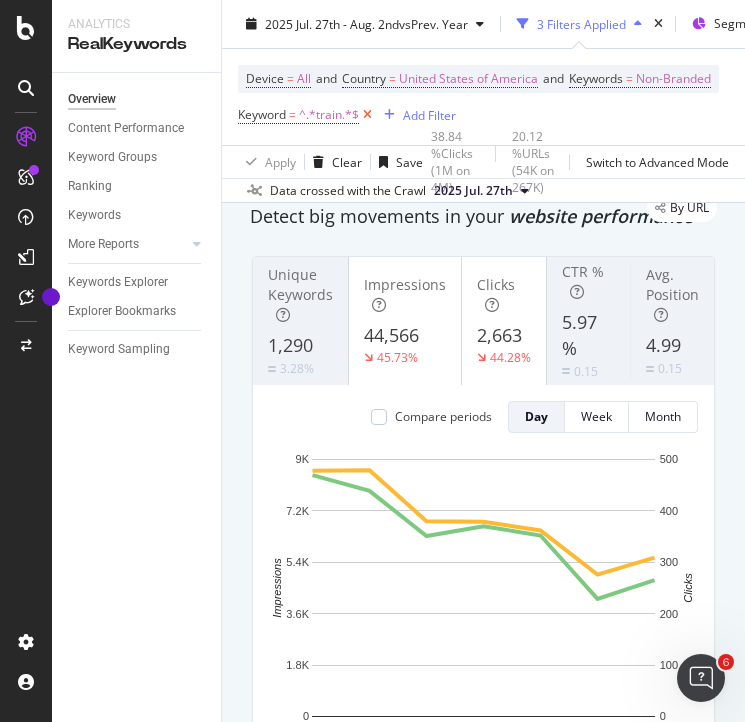 click at bounding box center [367, 115] 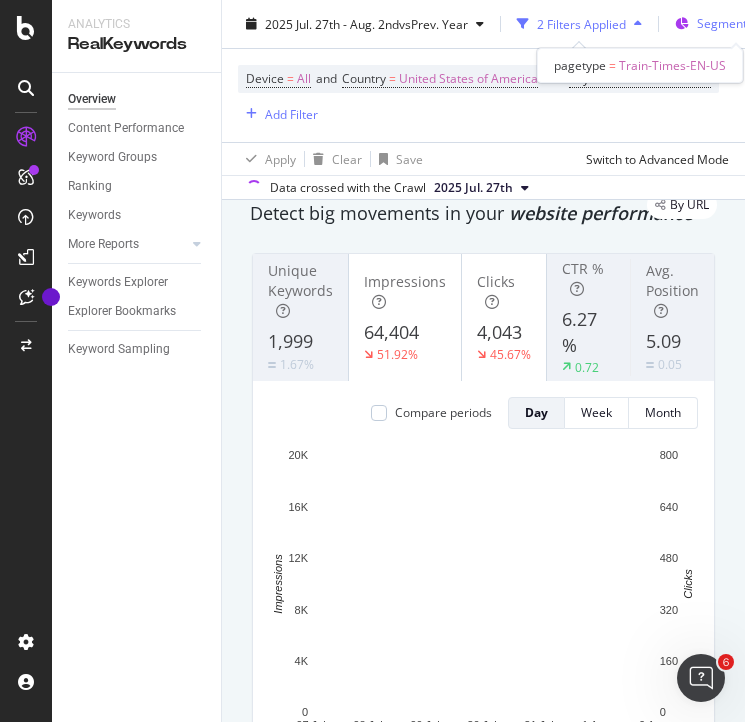 scroll, scrollTop: 69, scrollLeft: 0, axis: vertical 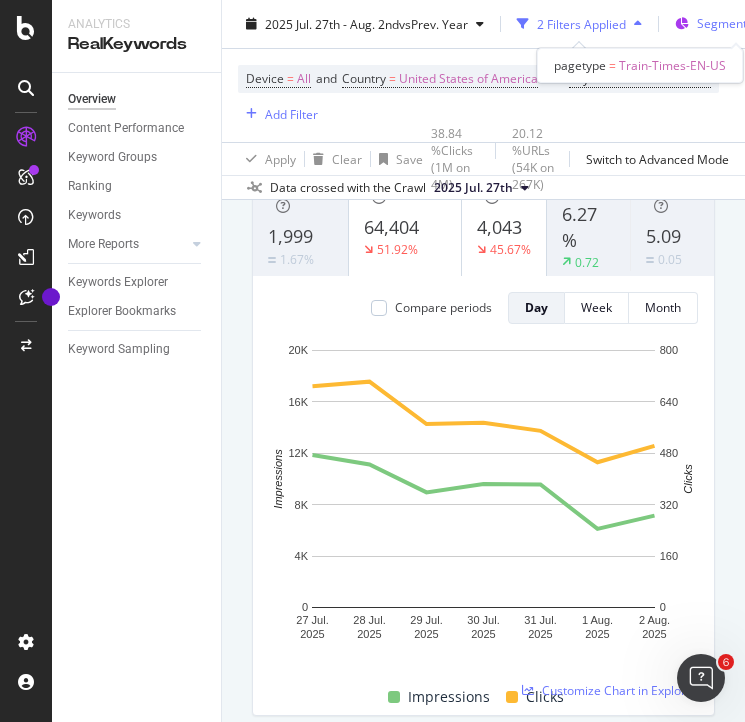 click on "Segment: Train-Times-EN-US" at bounding box center [778, 24] 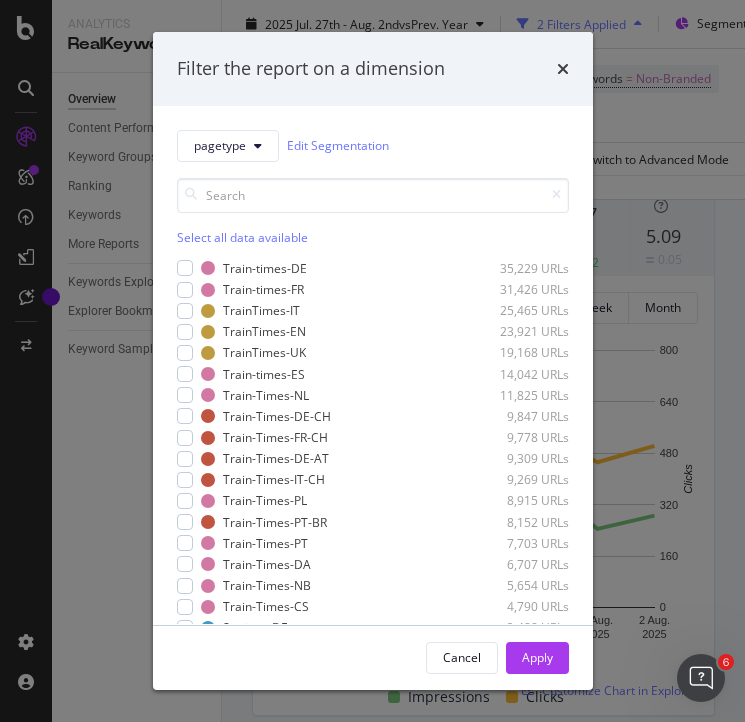 click on "Select all data available" at bounding box center (373, 237) 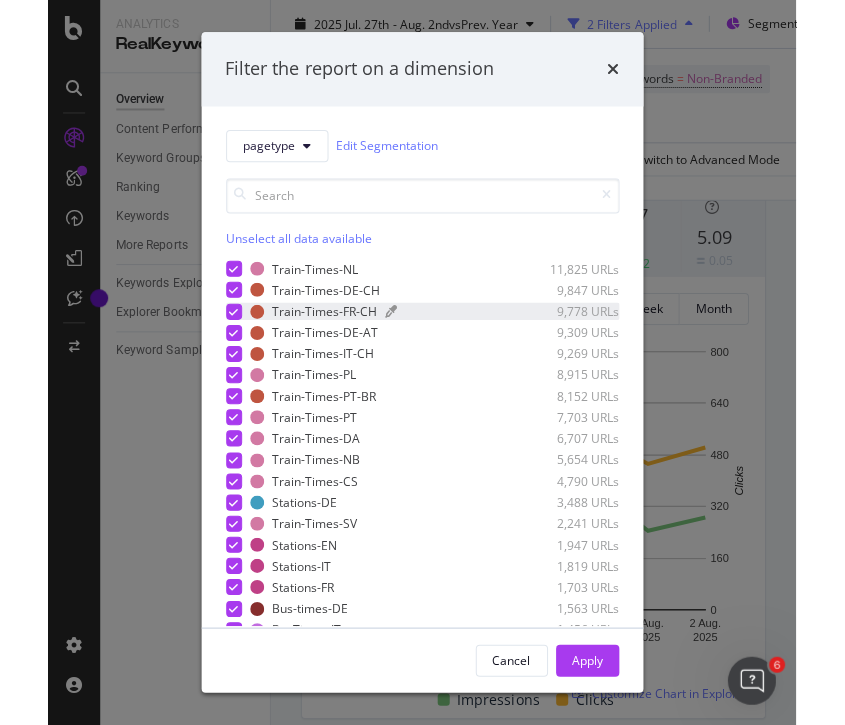 scroll, scrollTop: 0, scrollLeft: 0, axis: both 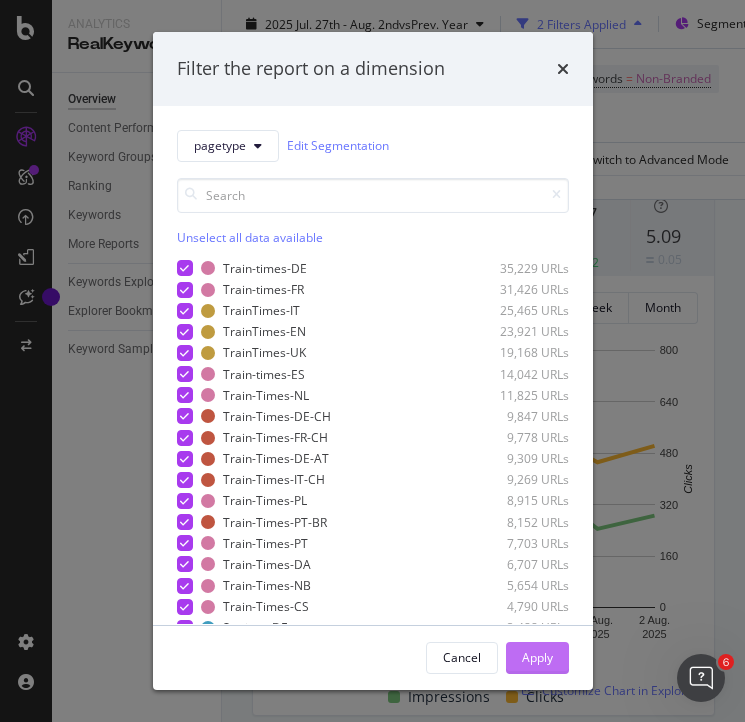 click on "Apply" at bounding box center (537, 657) 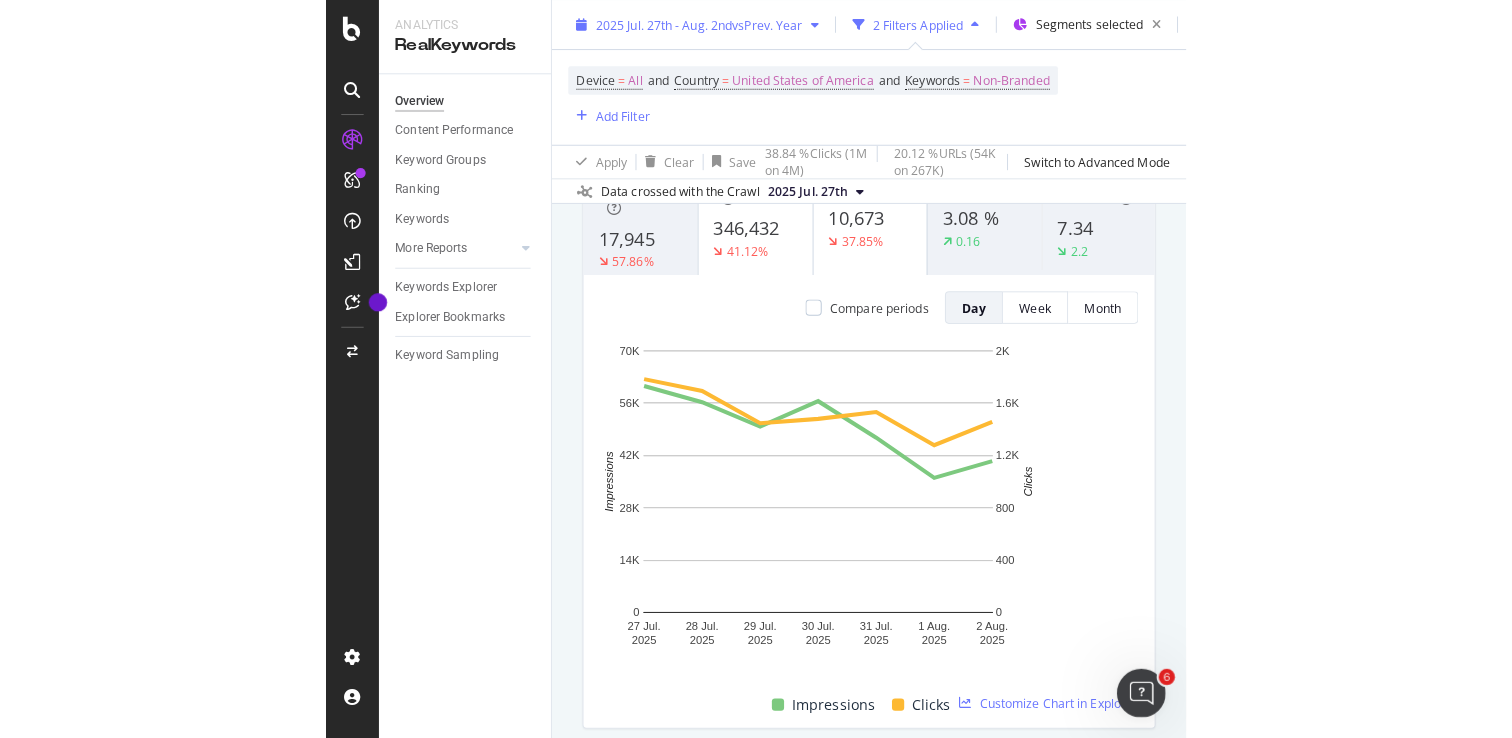 scroll, scrollTop: 150, scrollLeft: 0, axis: vertical 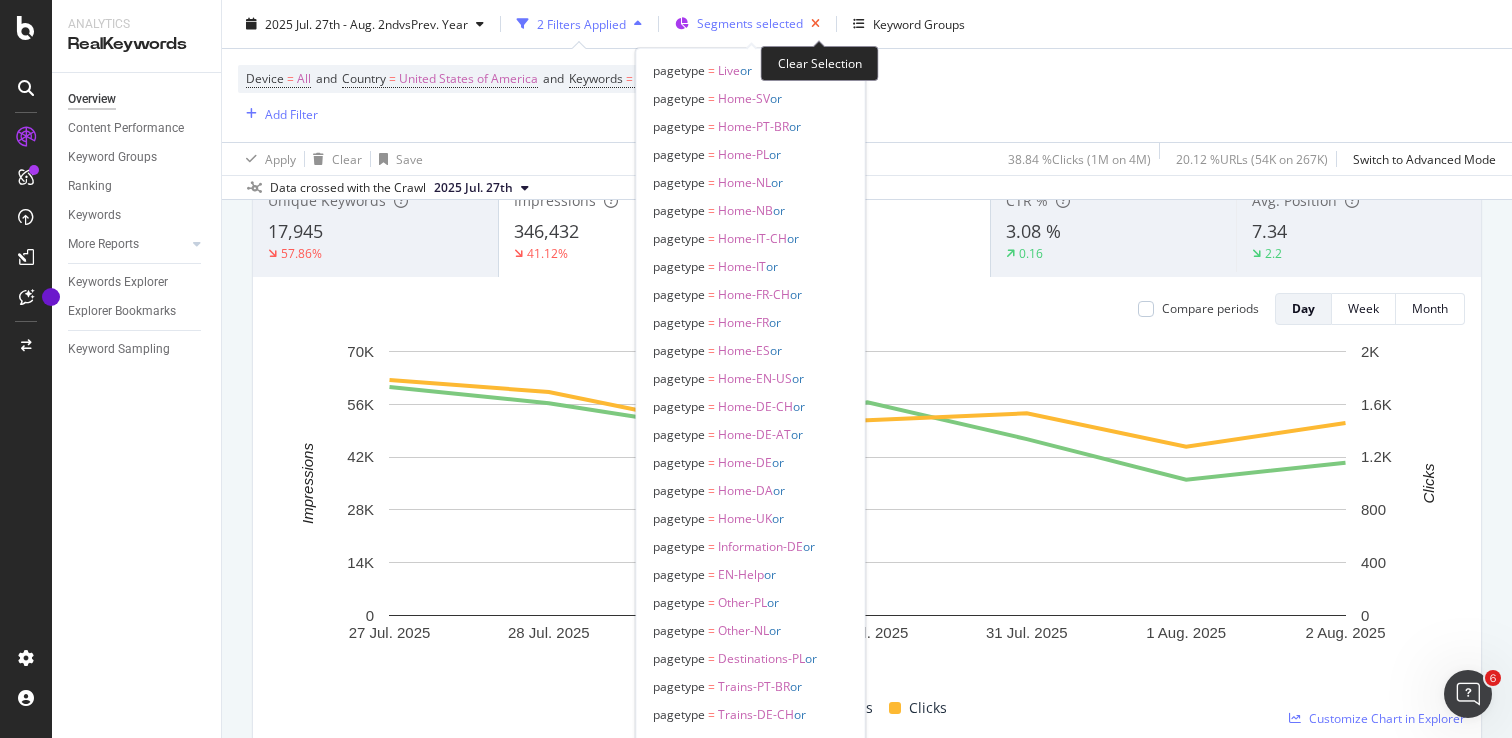 click at bounding box center [815, 24] 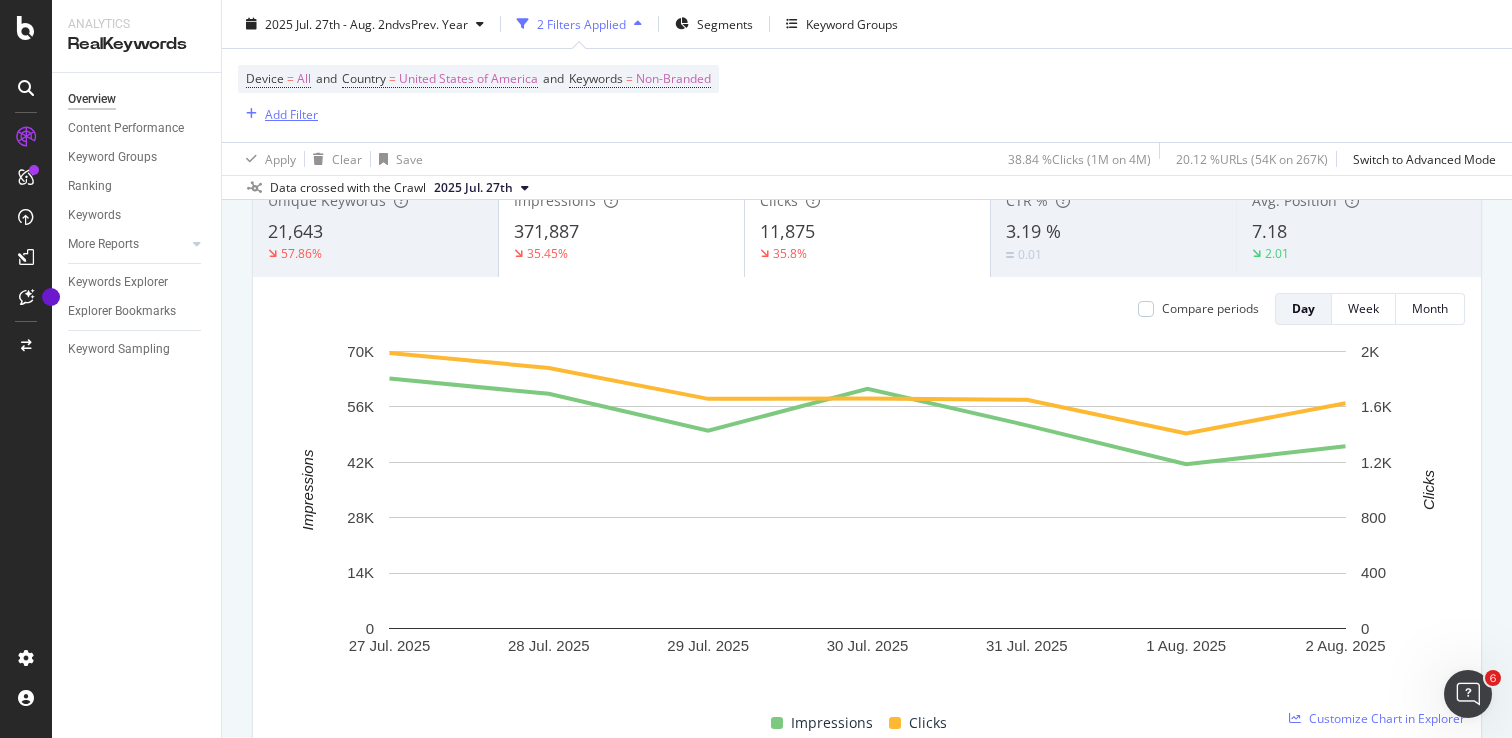 click on "Add Filter" at bounding box center [291, 113] 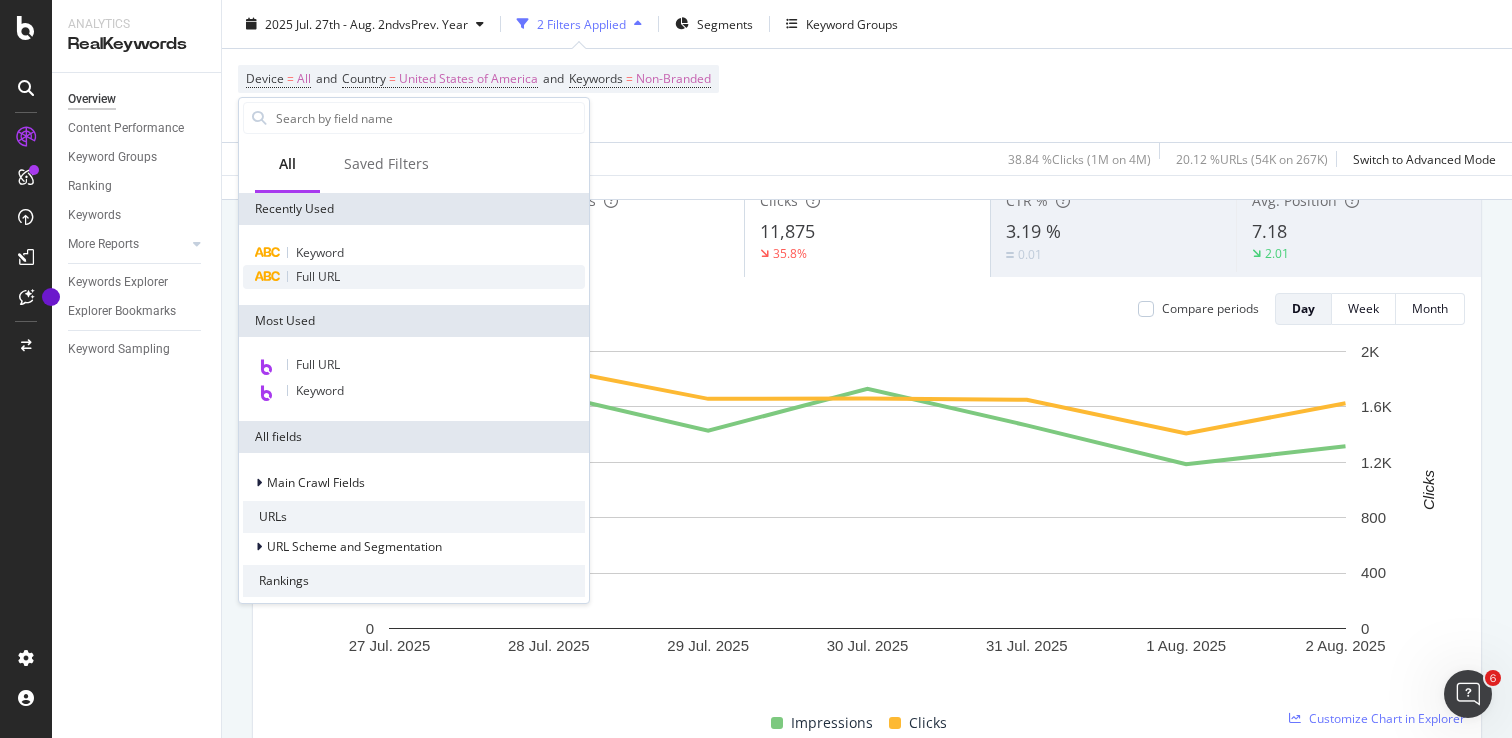 click on "Full URL" at bounding box center (318, 276) 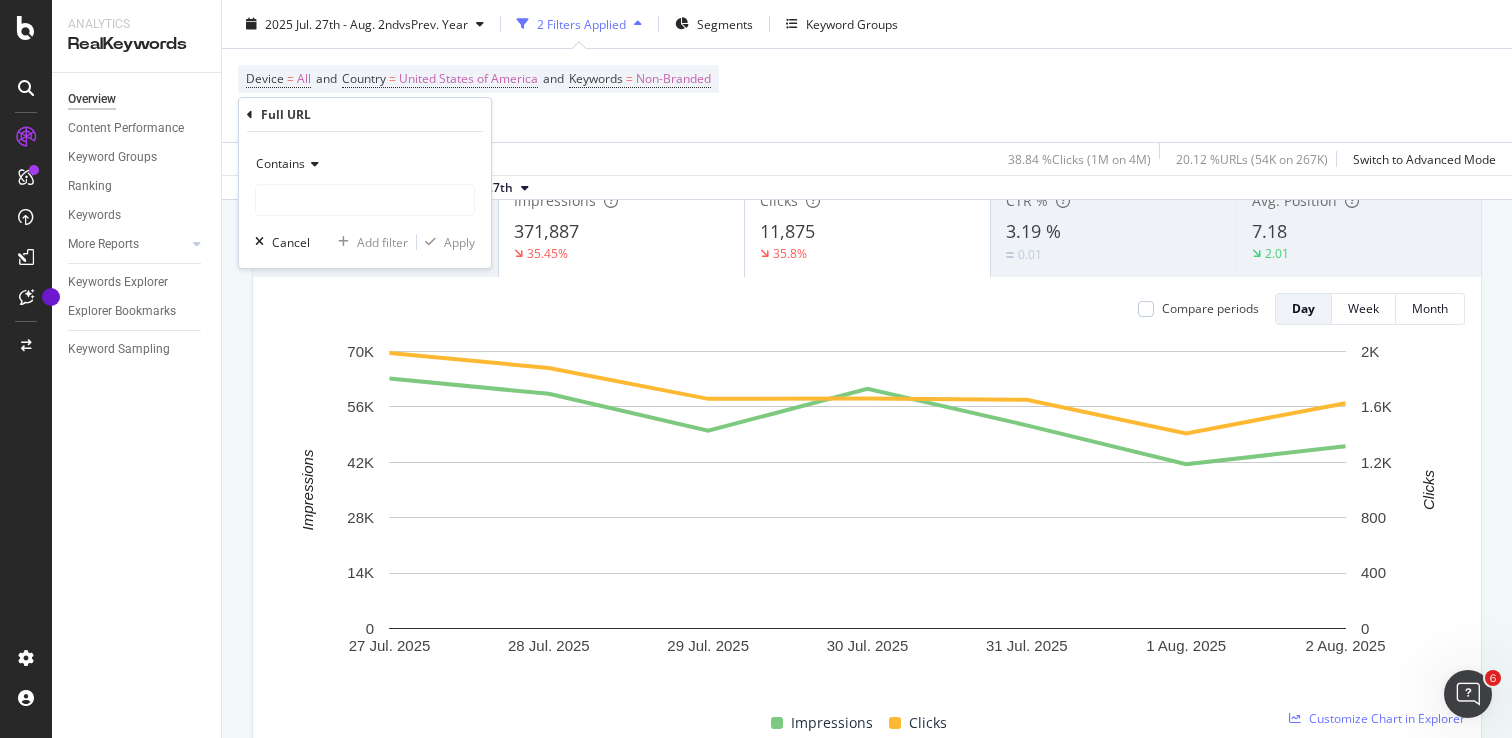 click on "Contains" at bounding box center [280, 163] 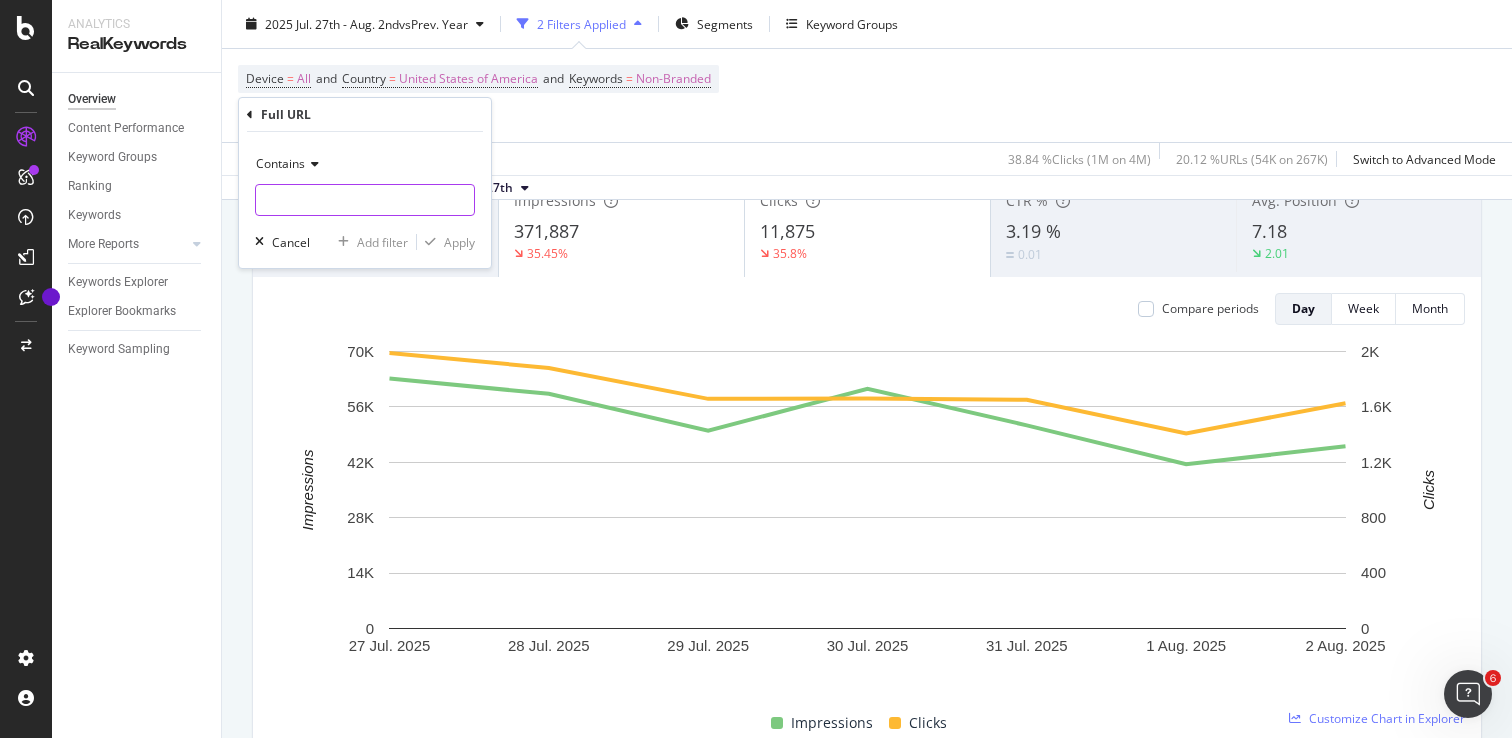 click at bounding box center (365, 200) 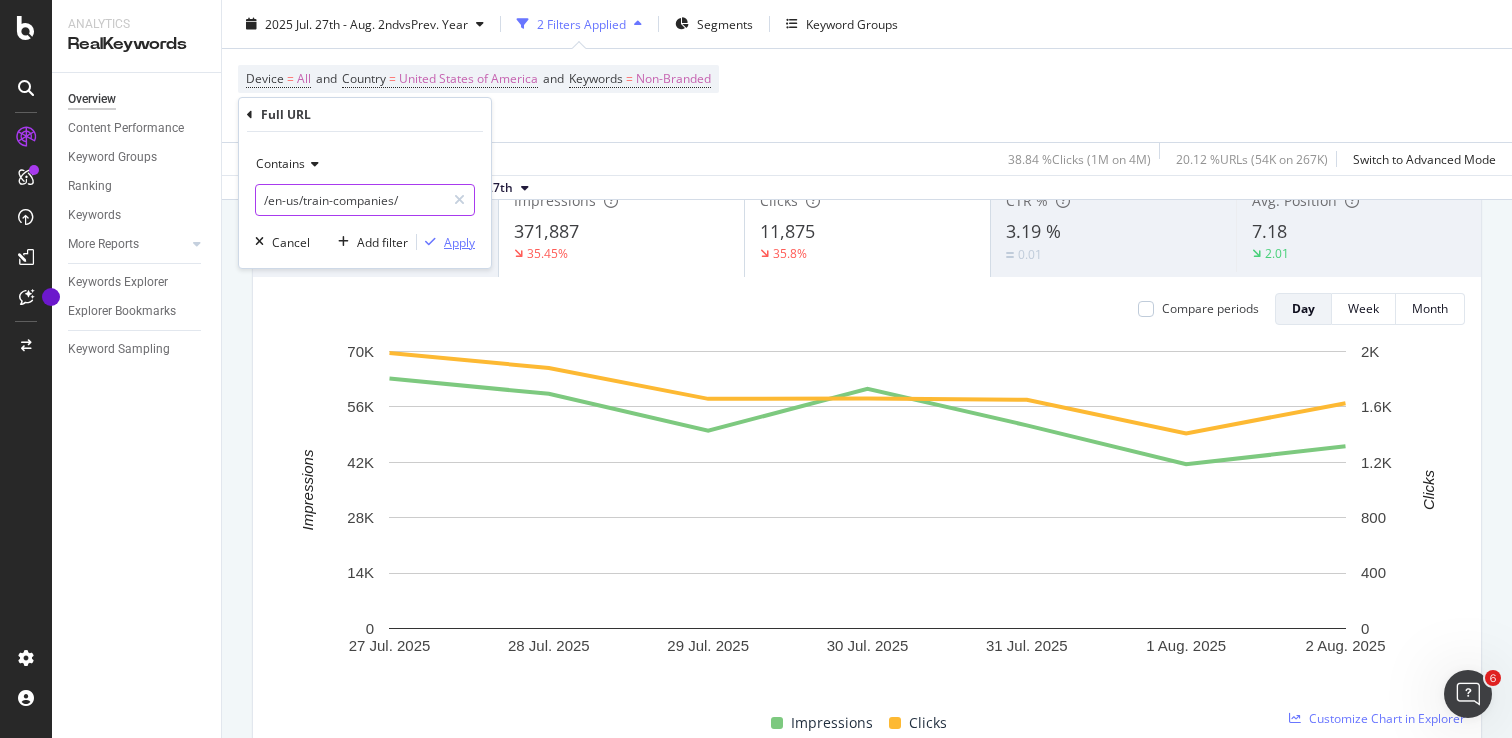 type on "/en-us/train-companies/" 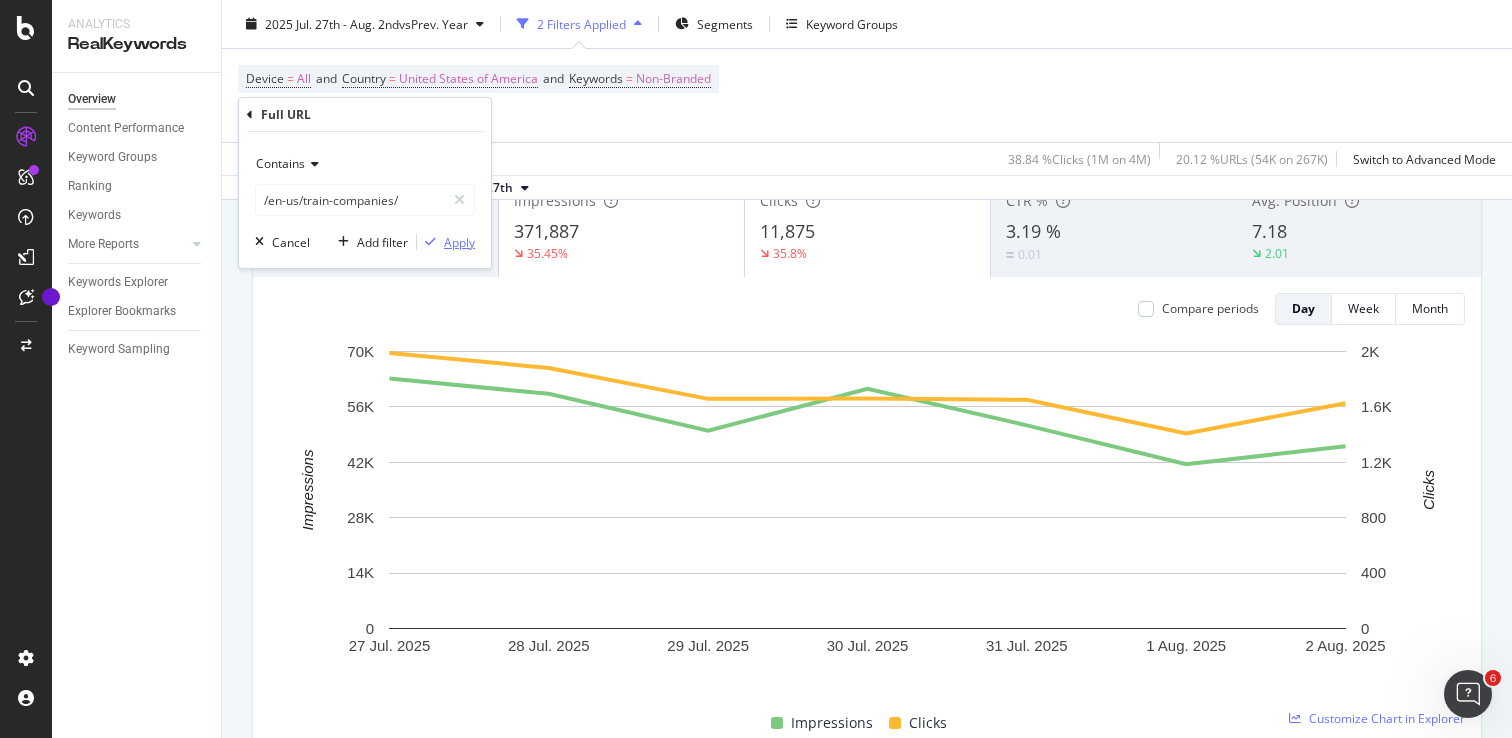 click on "Apply" at bounding box center (459, 242) 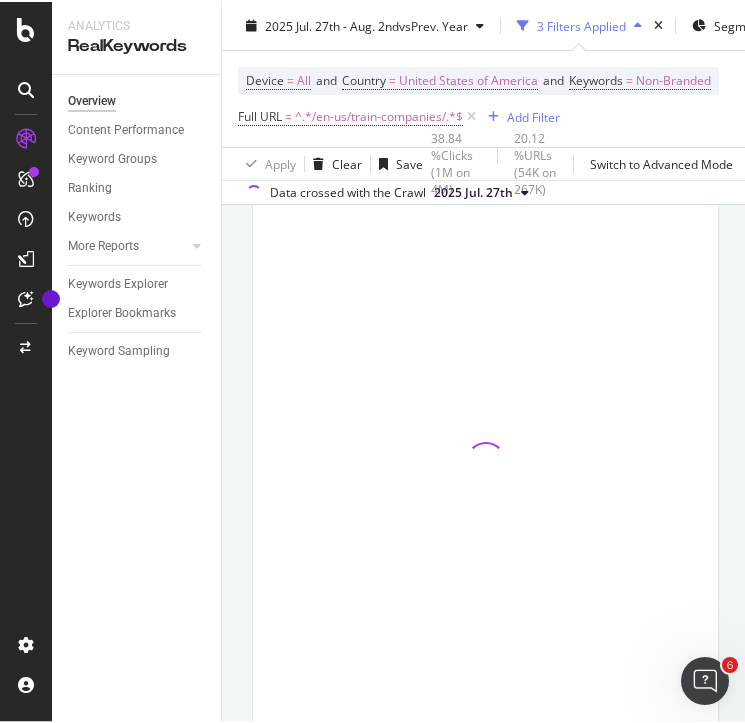 scroll, scrollTop: 182, scrollLeft: 0, axis: vertical 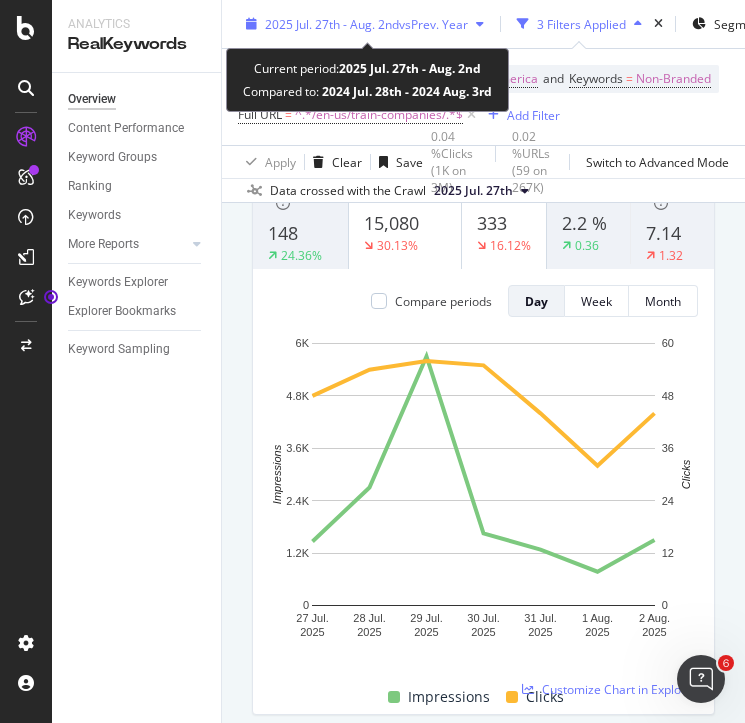 click on "2025 Jul. 27th - Aug. 2nd vs Prev. Year" at bounding box center (366, 23) 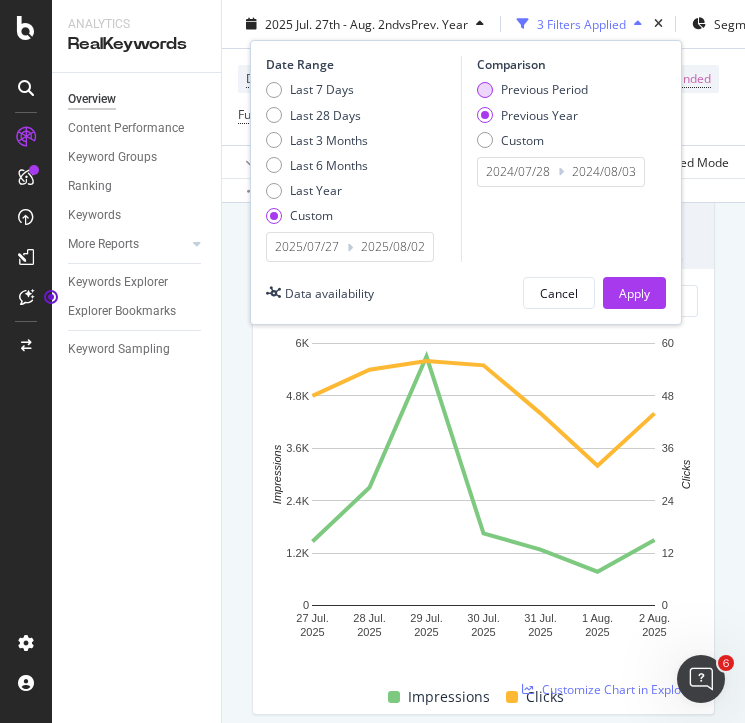 click on "Previous Period" at bounding box center (532, 89) 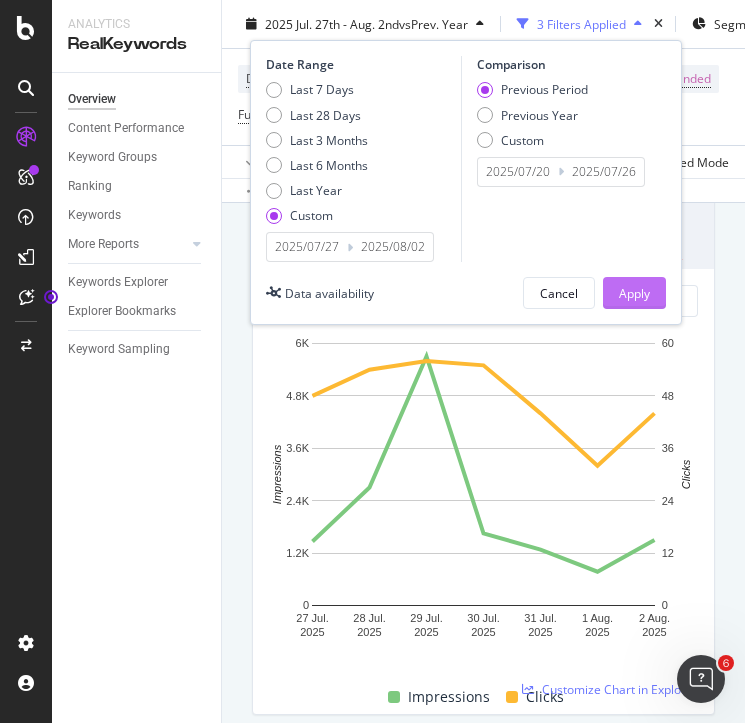 click on "Apply" at bounding box center [634, 292] 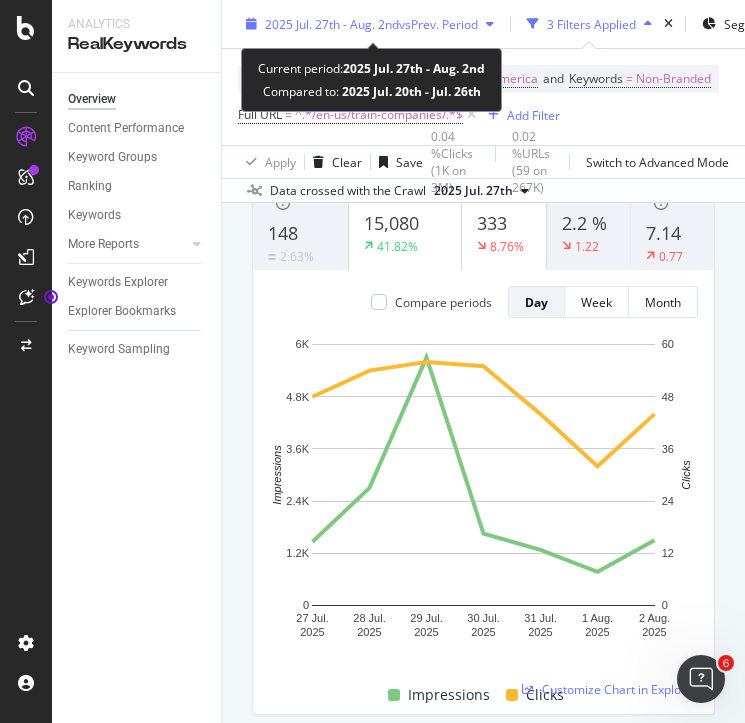 click on "[YEAR] [MONTH]. [DAY]th - [MONTH]. [DAY]nd  vs  Prev. Period" at bounding box center [370, 24] 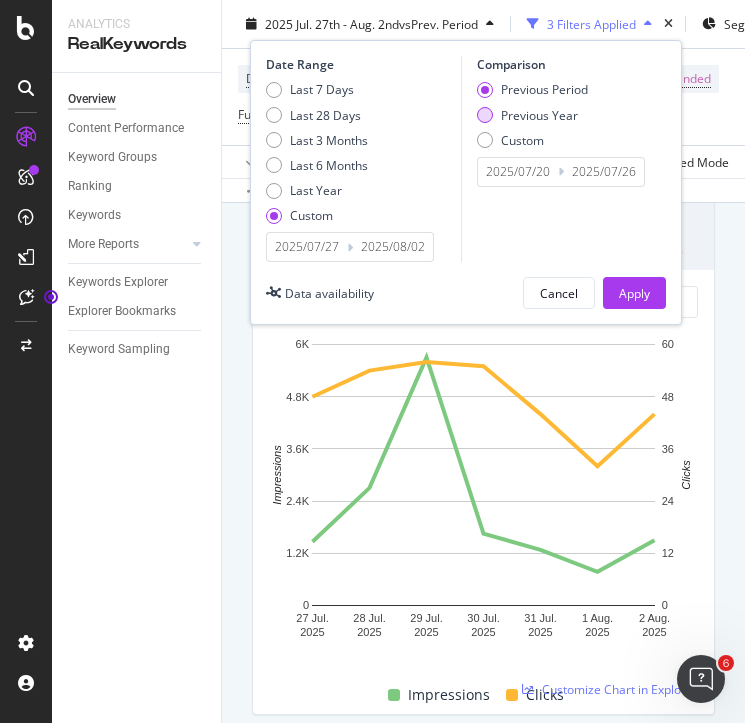 click at bounding box center (485, 115) 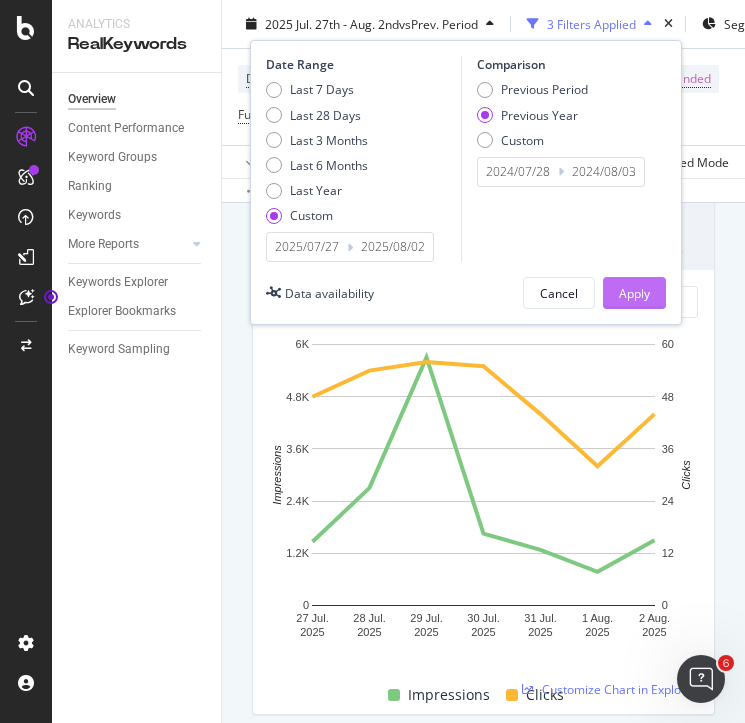 click on "Apply" at bounding box center (634, 292) 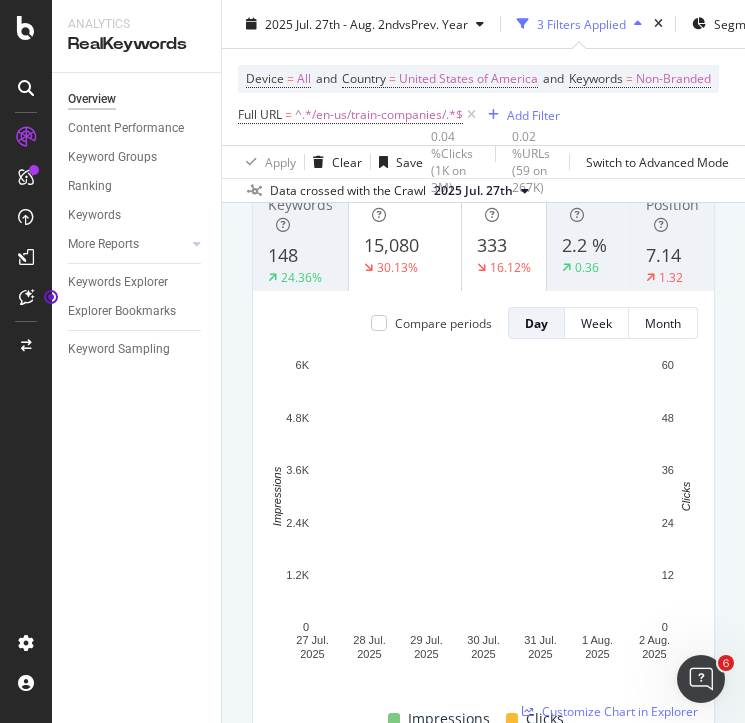 scroll, scrollTop: 198, scrollLeft: 0, axis: vertical 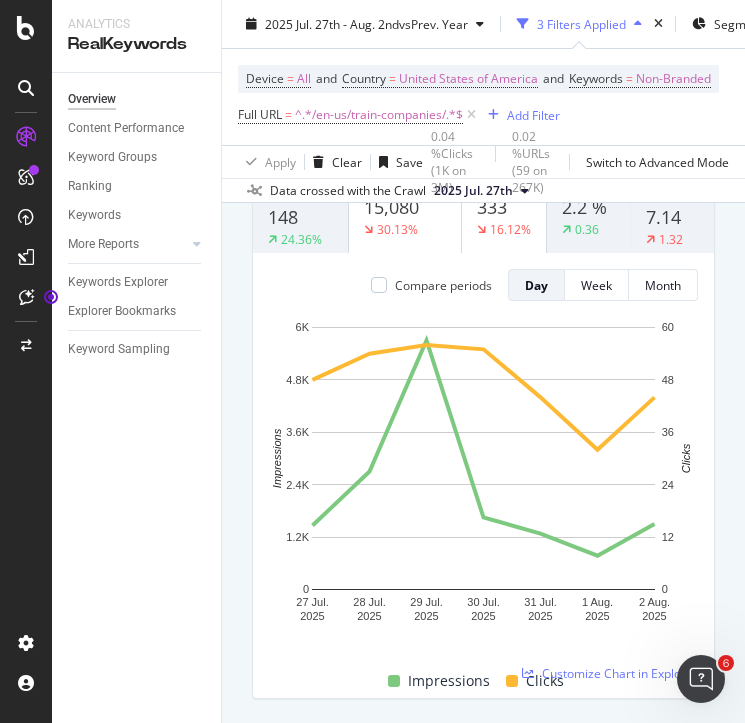 click at bounding box center (471, 115) 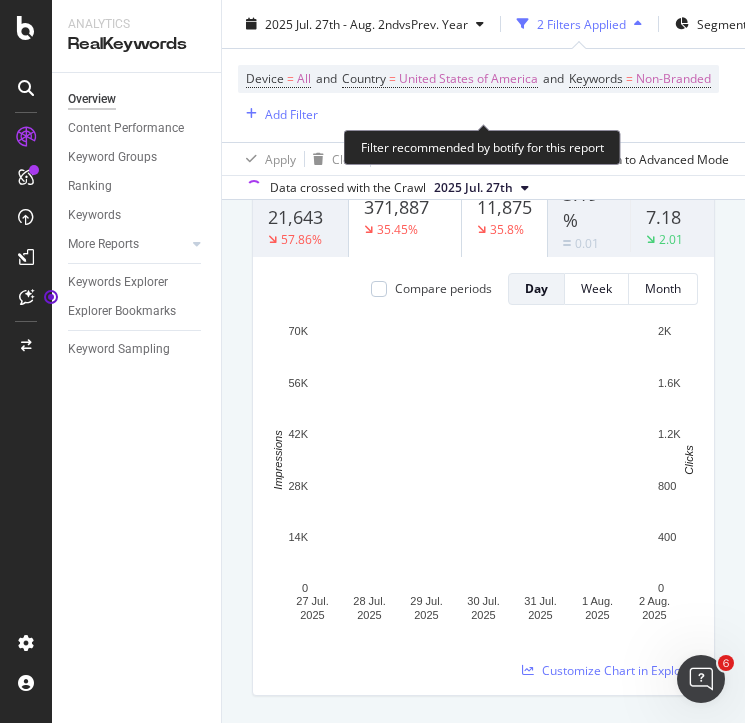 scroll, scrollTop: 194, scrollLeft: 0, axis: vertical 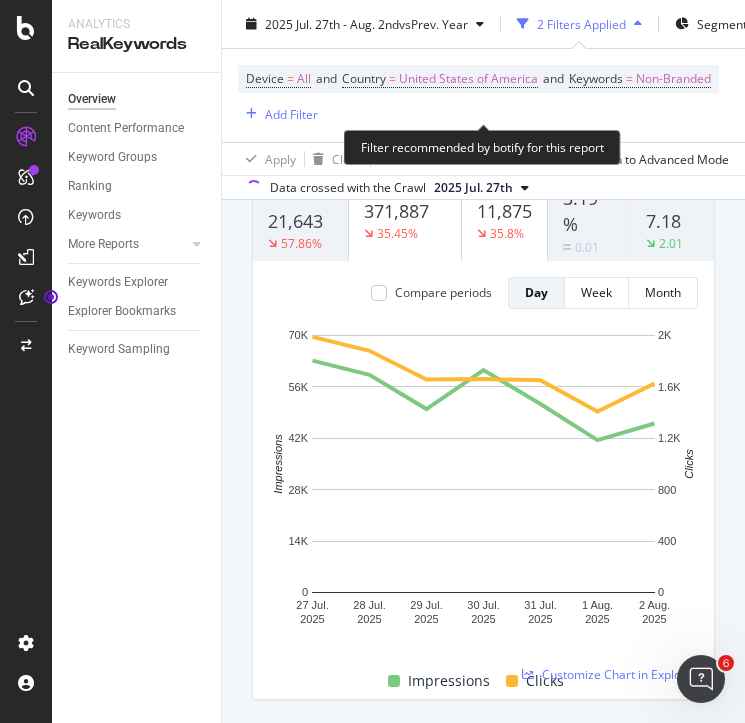 click on "Device = All and Country = [COUNTRY] and Keywords = Non-Branded" at bounding box center (478, 79) 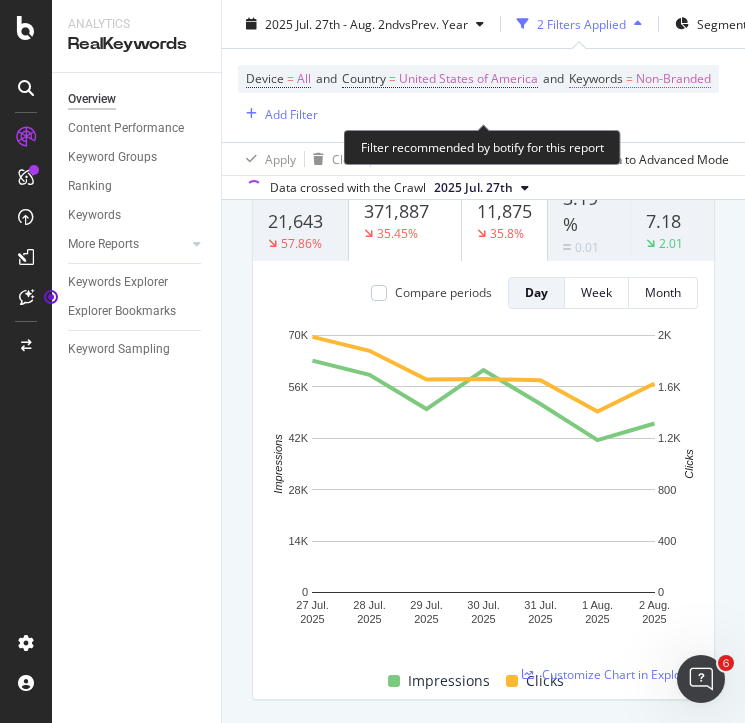 click on "Non-Branded" at bounding box center [673, 79] 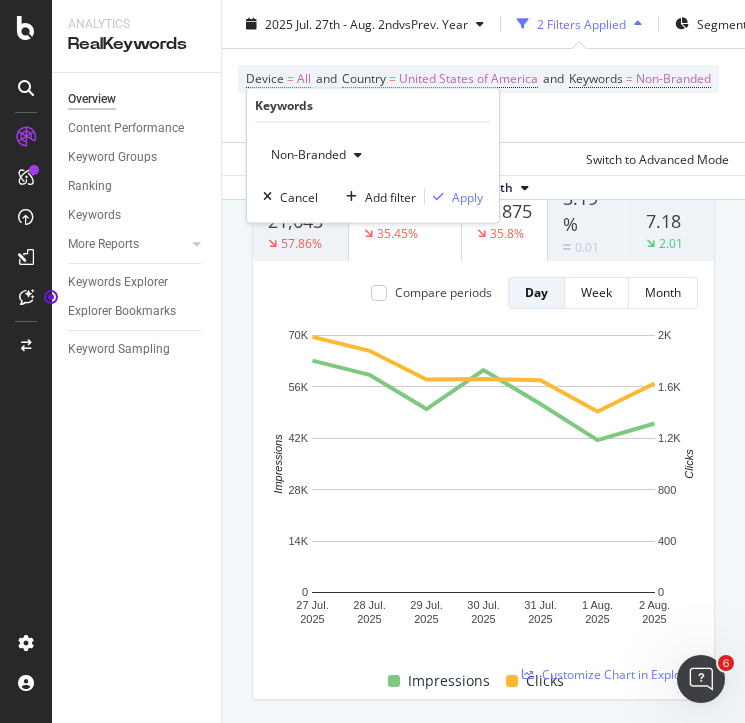 click on "Non-Branded" at bounding box center (304, 154) 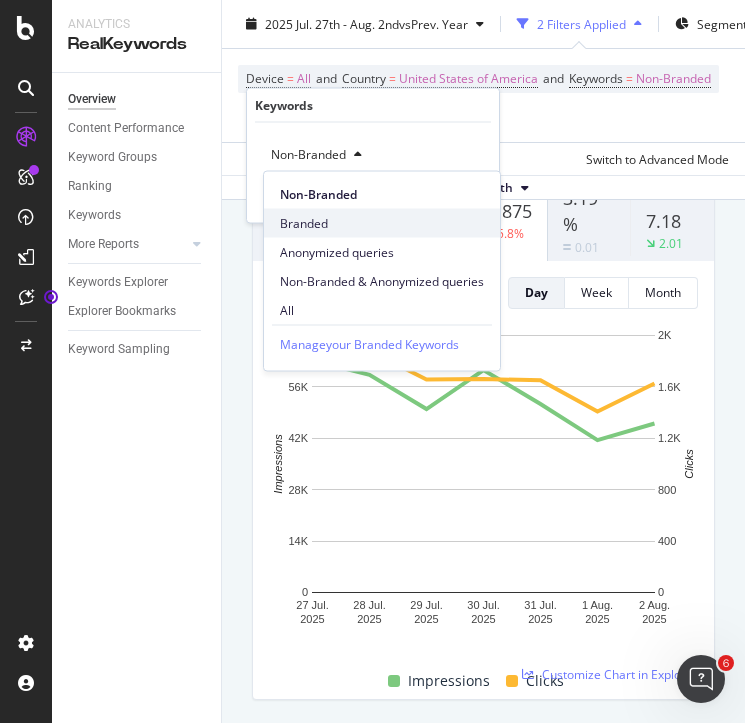 click on "Branded" at bounding box center [382, 223] 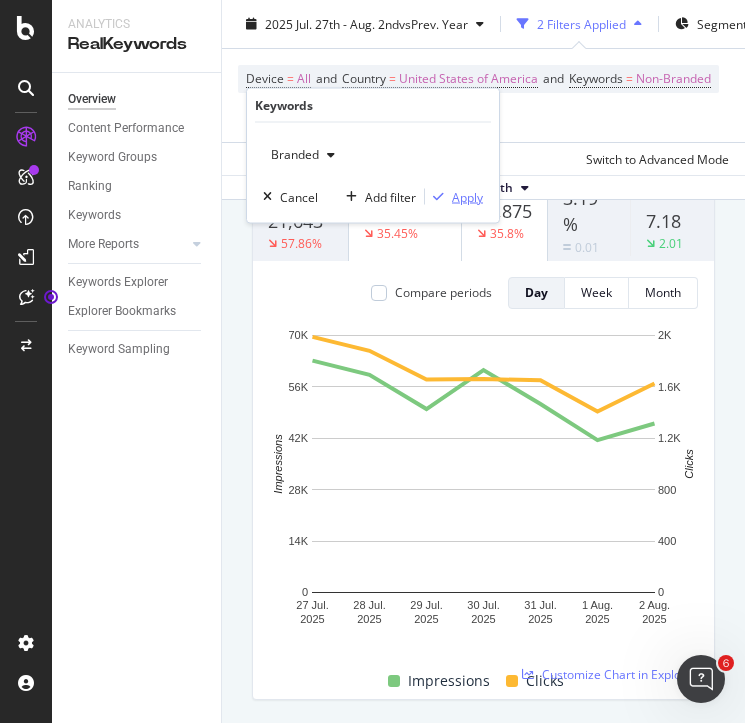 click on "Apply" at bounding box center (454, 197) 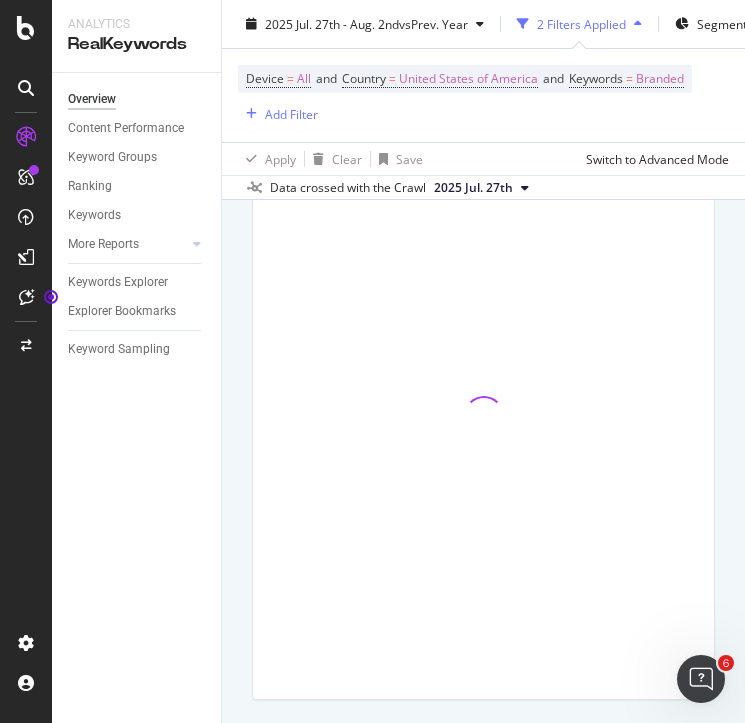 scroll, scrollTop: 166, scrollLeft: 0, axis: vertical 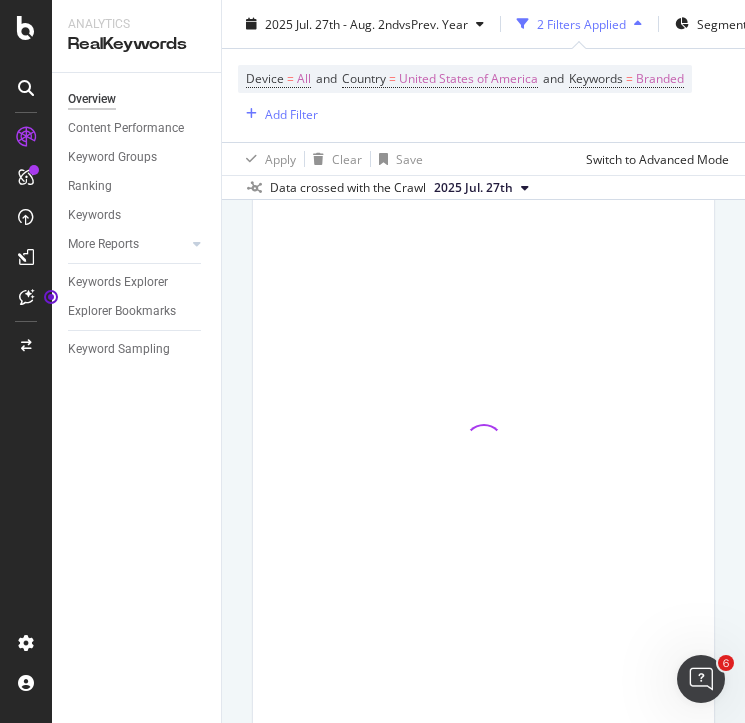 click on "Device = All and Country = [COUNTRY] and Keywords = Branded Add Filter" at bounding box center (465, 95) 